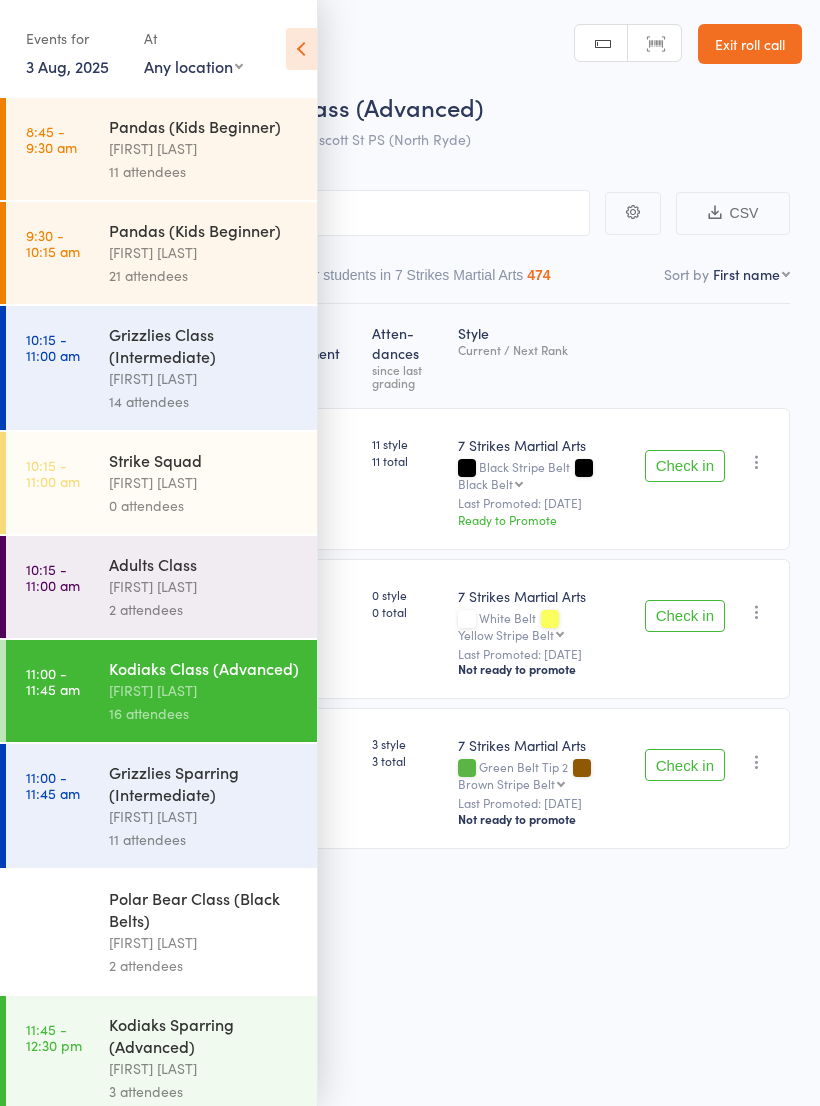 scroll, scrollTop: 0, scrollLeft: 0, axis: both 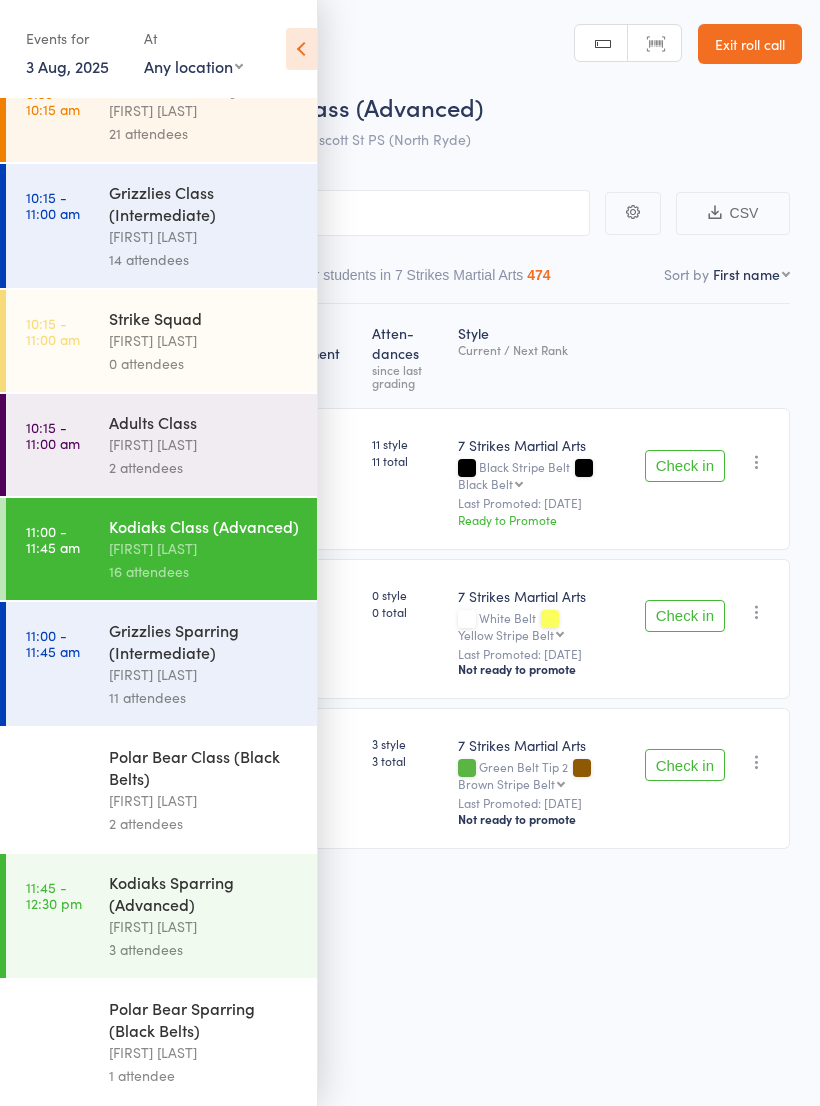 click on "Kodiaks Sparring (Advanced)" at bounding box center (204, 893) 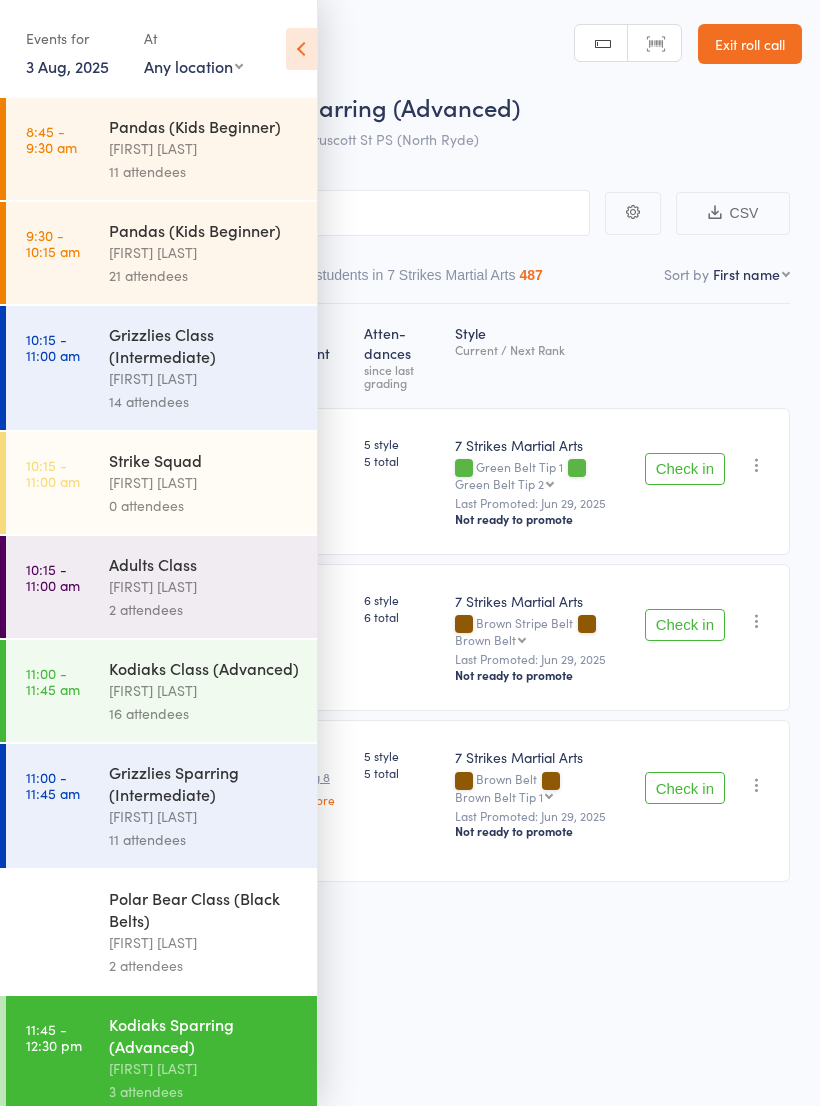 click at bounding box center (301, 49) 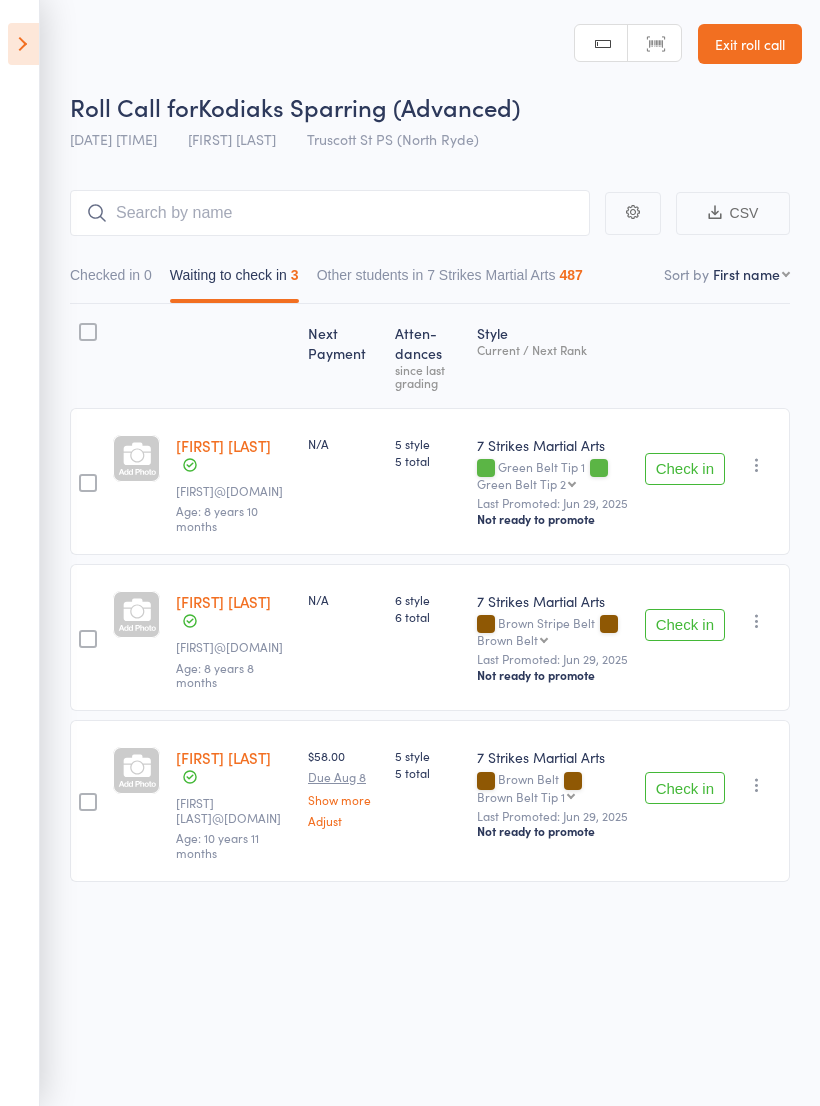 click at bounding box center (23, 44) 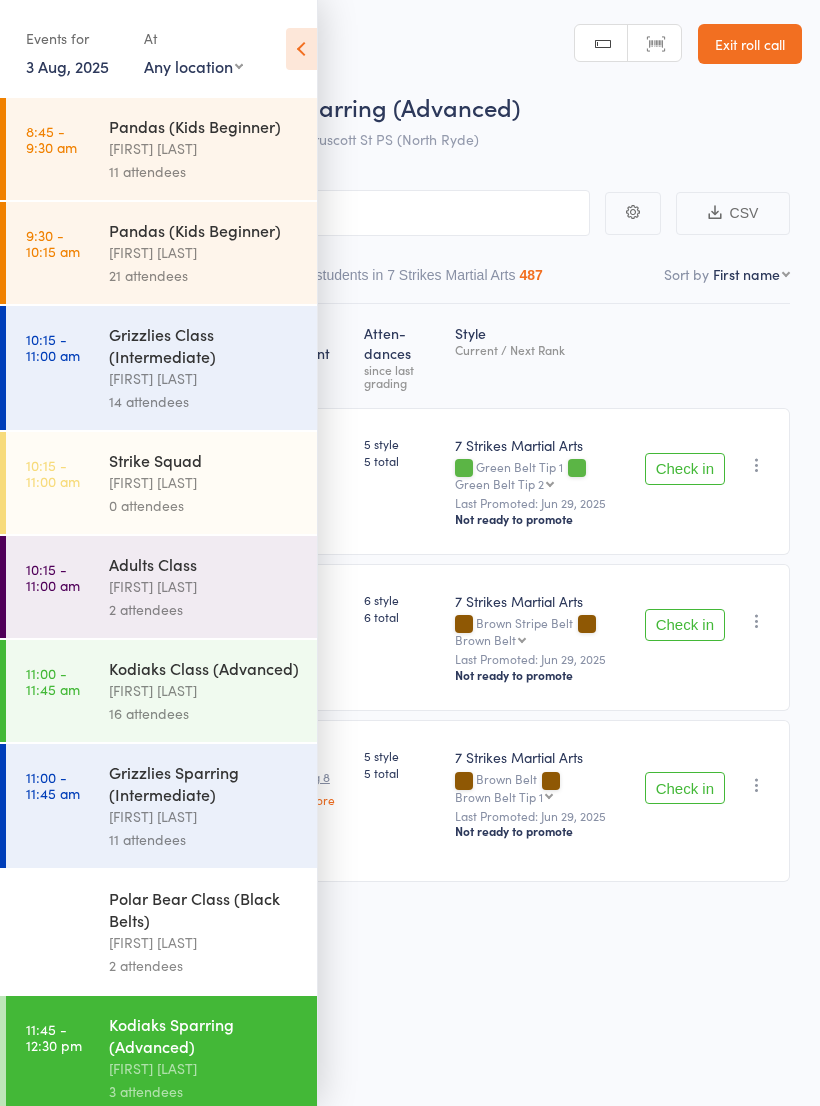 click on "[FIRST] [LAST]" at bounding box center [204, 942] 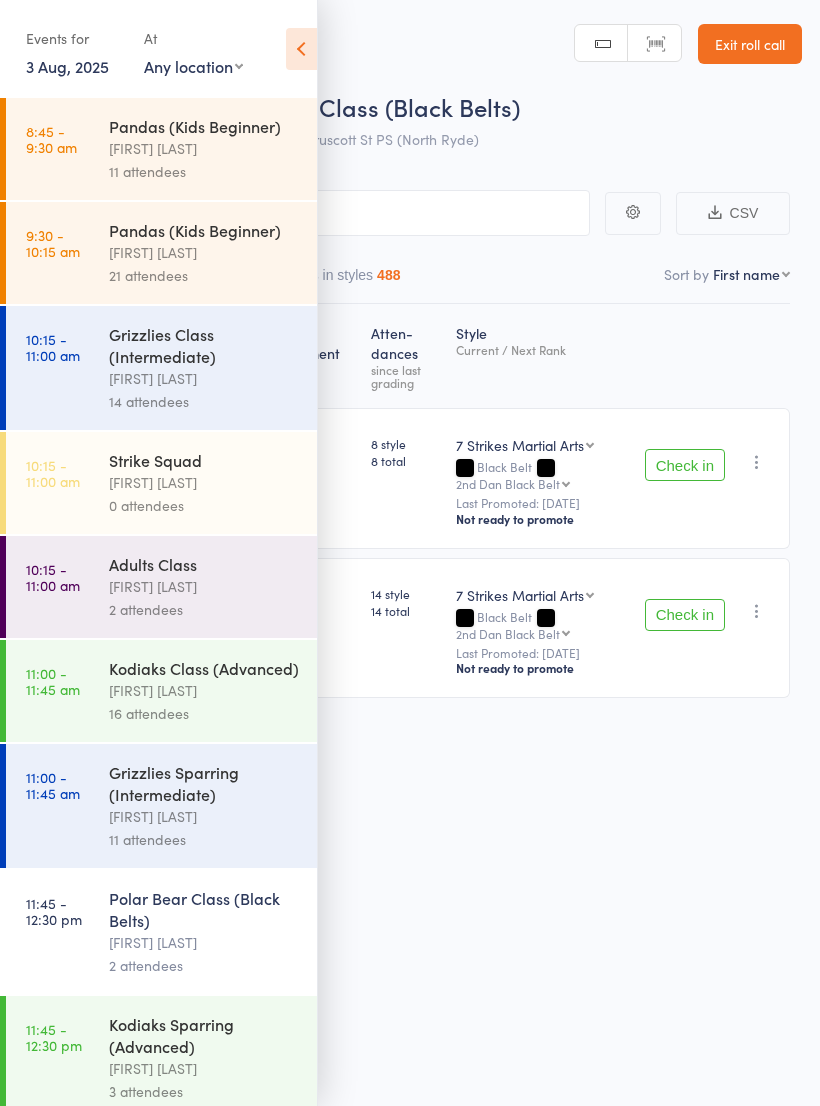 click at bounding box center [301, 49] 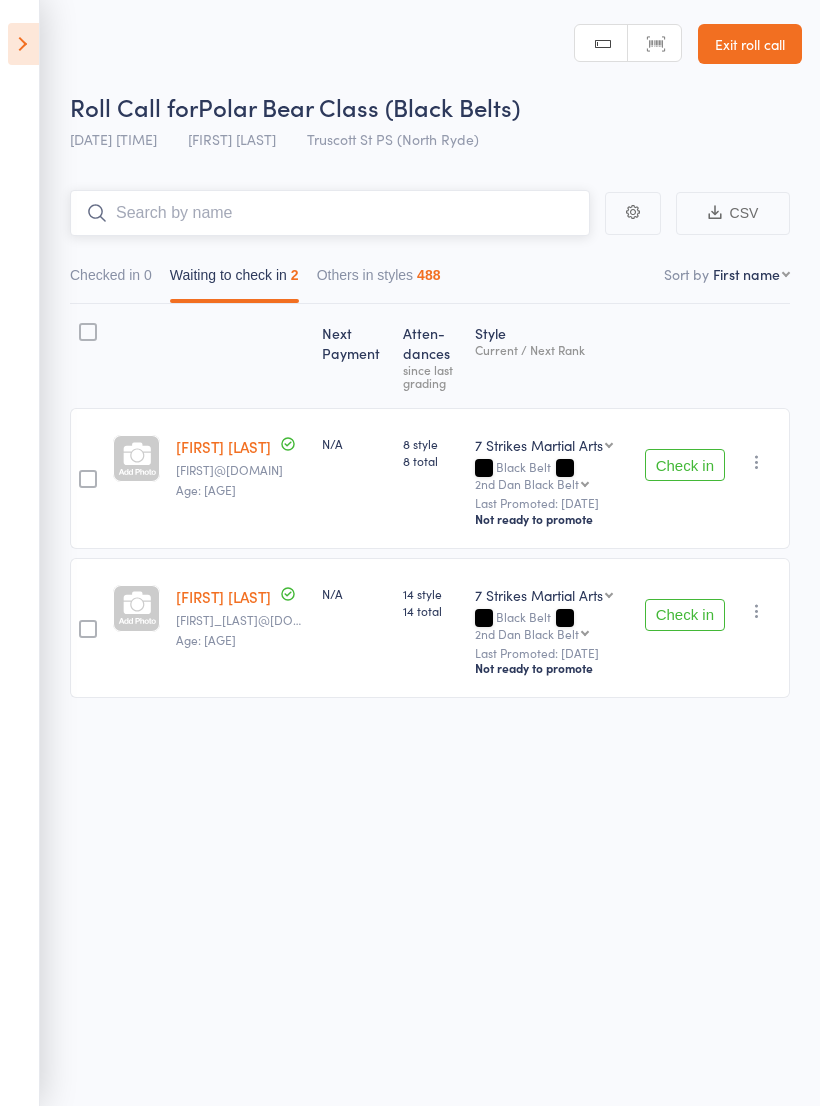 click at bounding box center [330, 213] 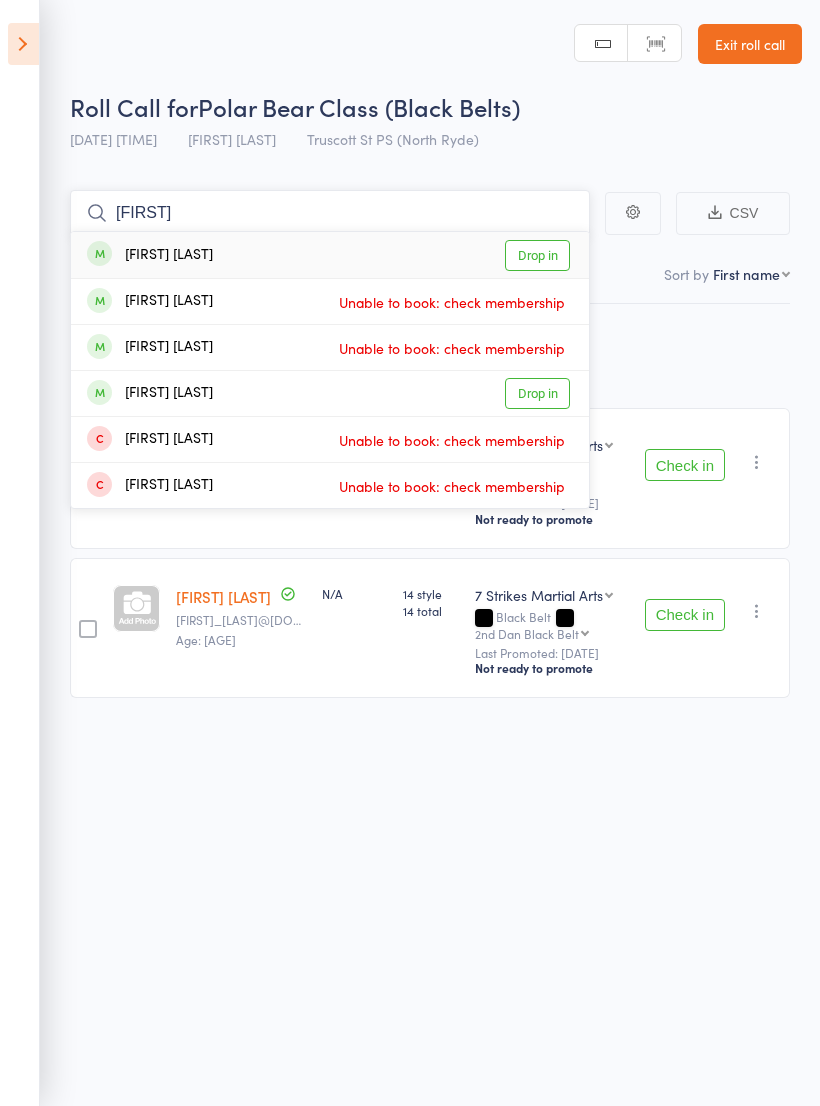 type on "Brax" 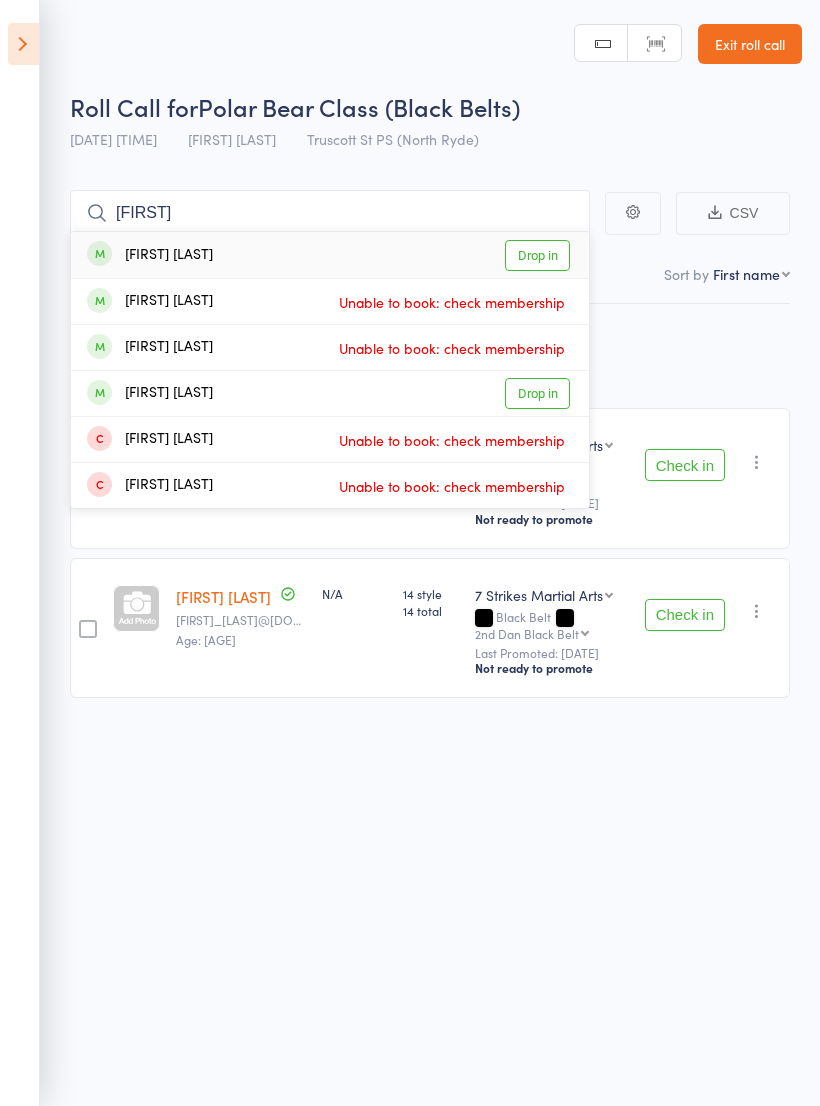 click on "Drop in" at bounding box center (537, 255) 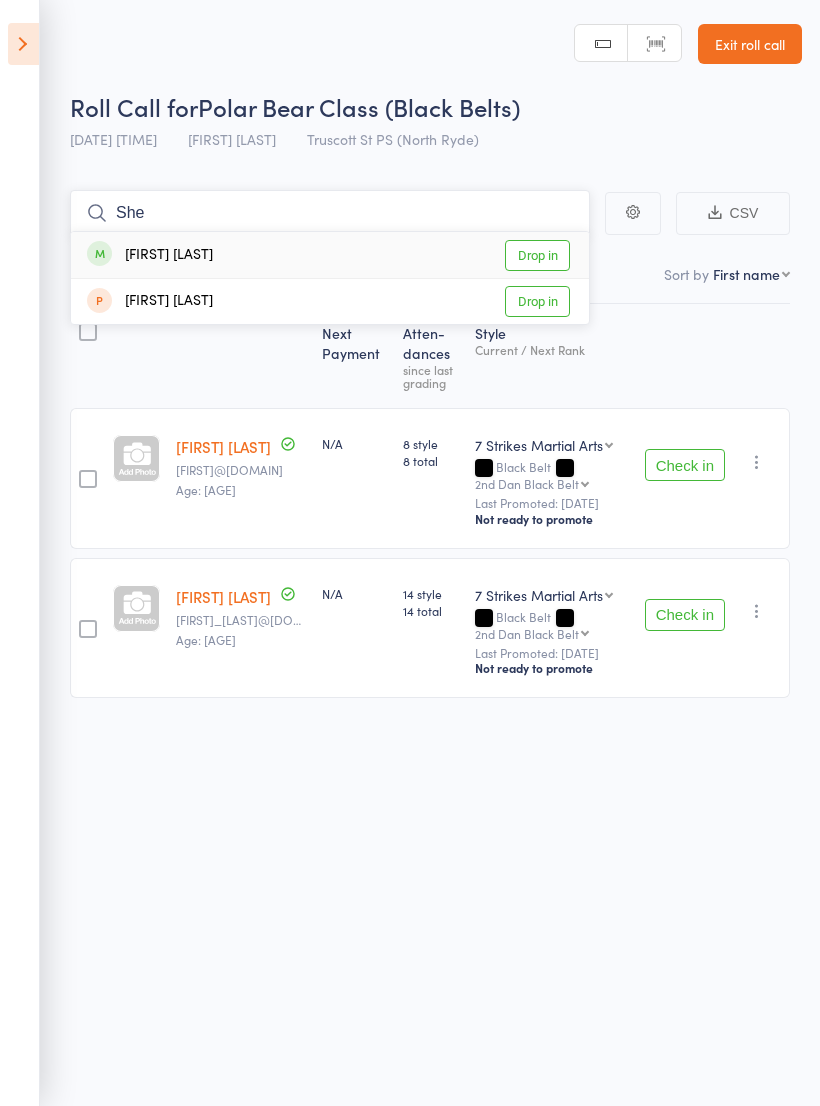 type on "She" 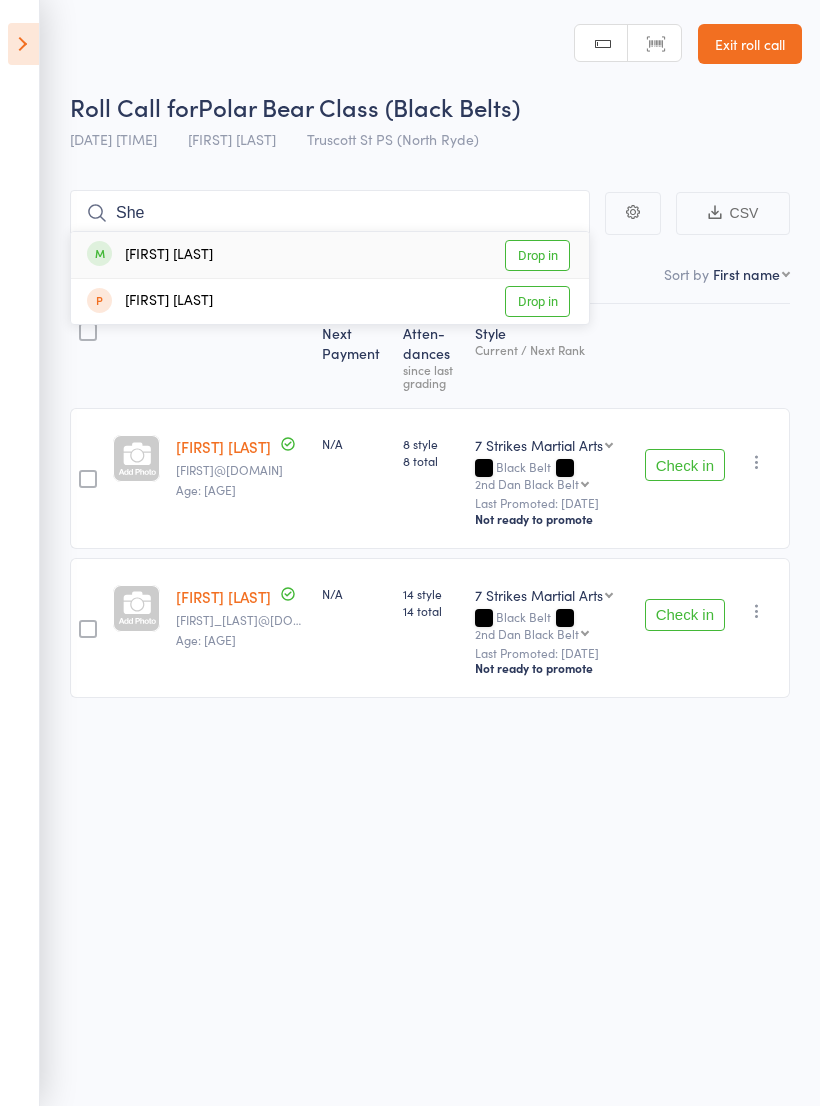 click on "Drop in" at bounding box center [537, 255] 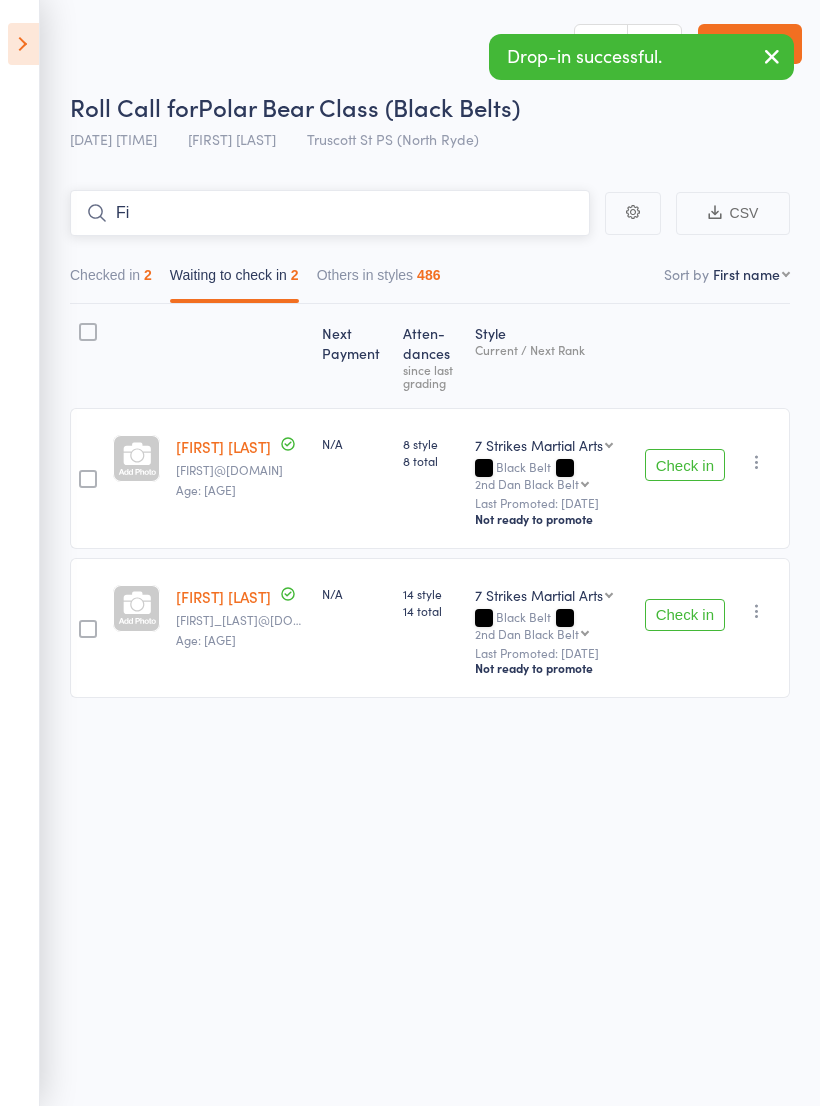 type on "Fin" 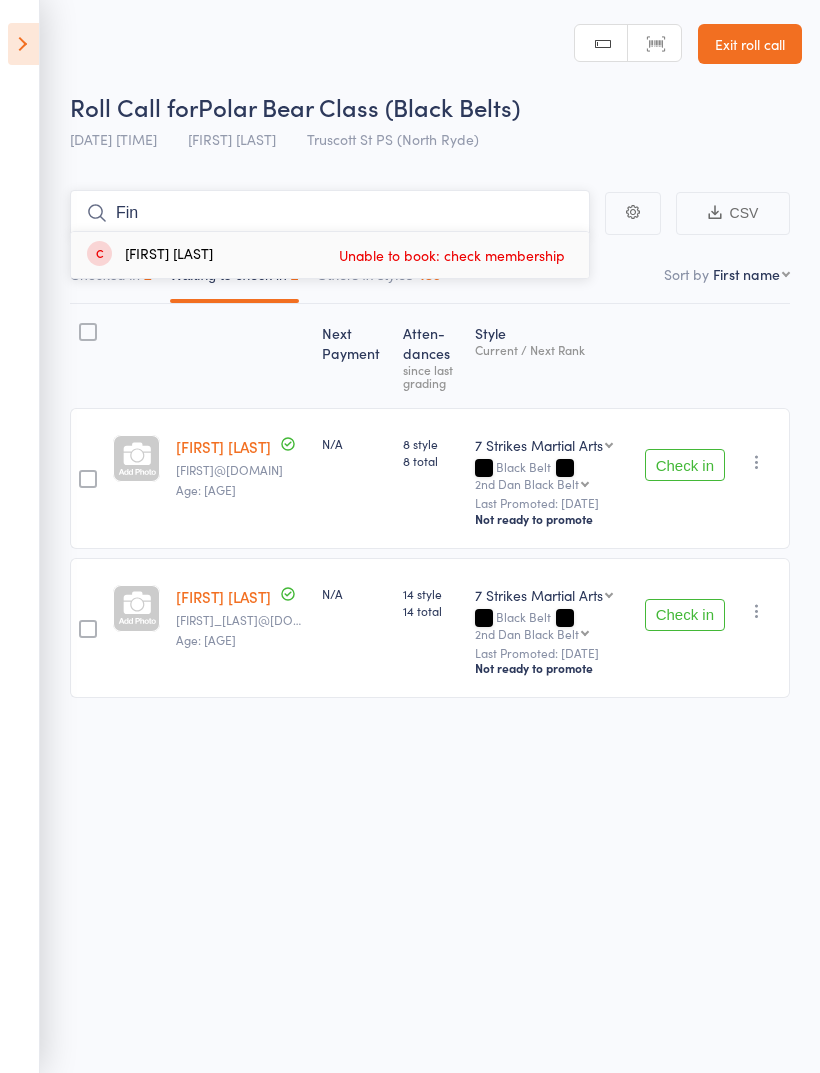 click on "Fin" at bounding box center (330, 213) 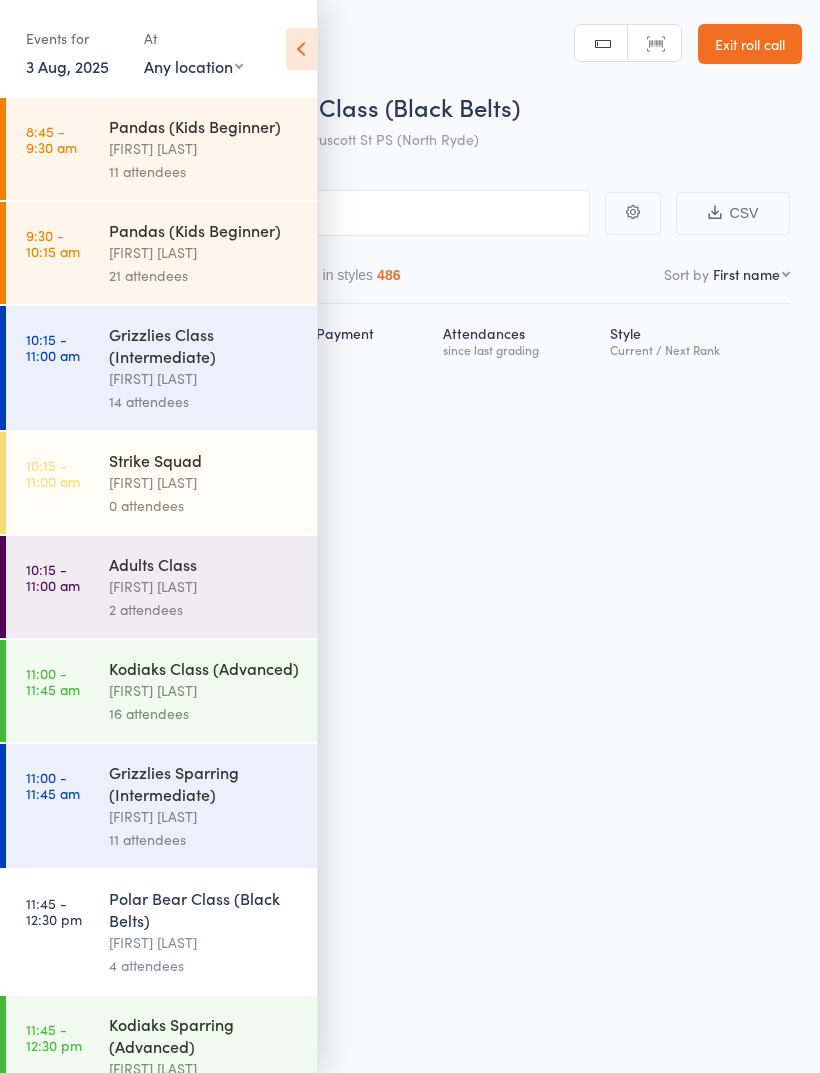 scroll, scrollTop: 0, scrollLeft: 0, axis: both 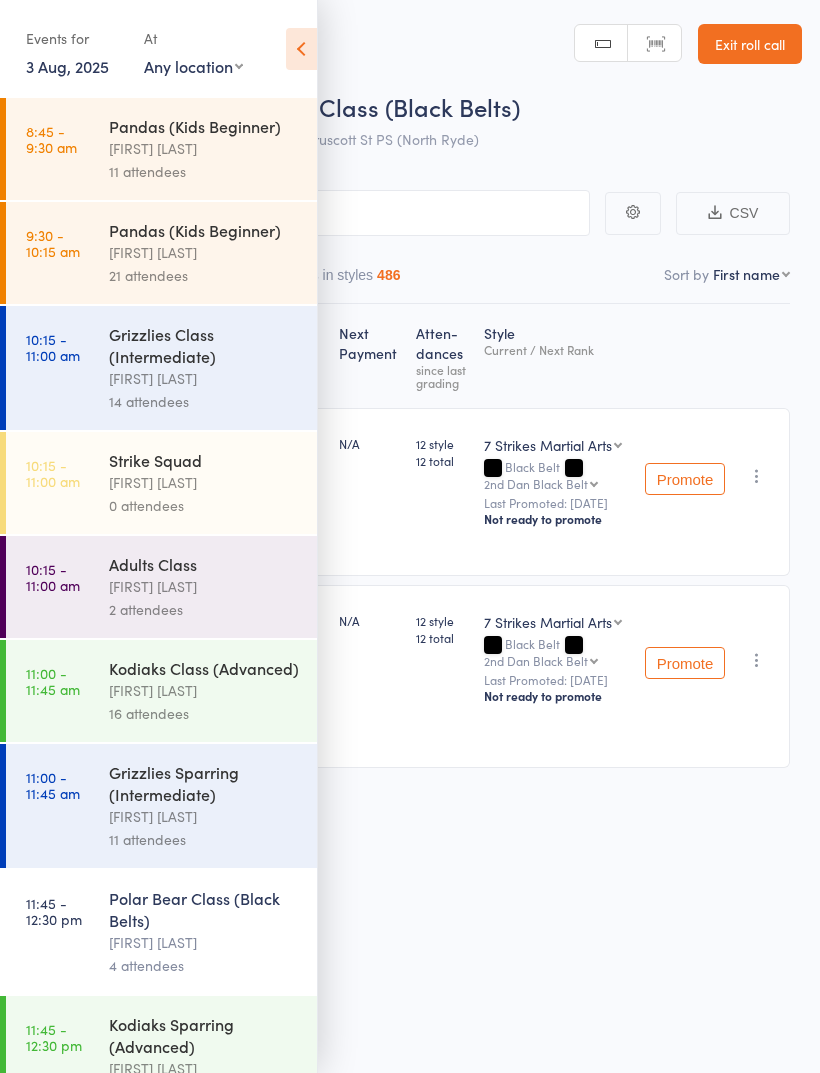click at bounding box center (301, 49) 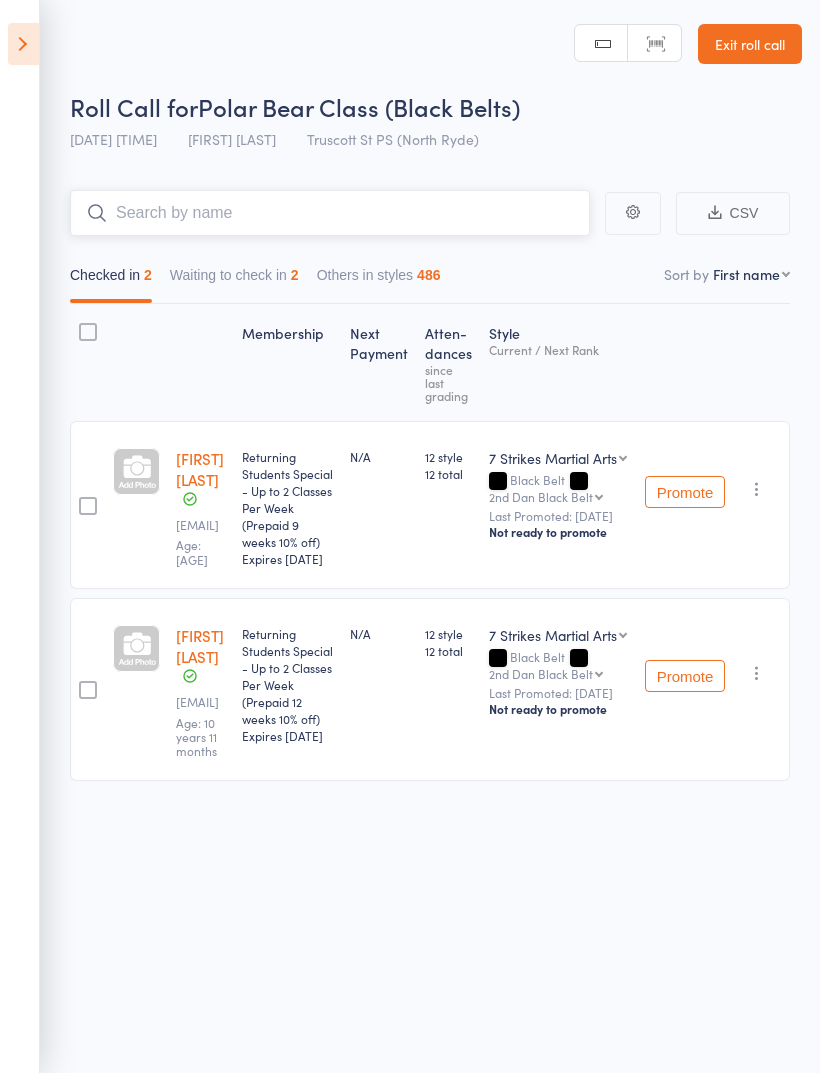 click at bounding box center [330, 213] 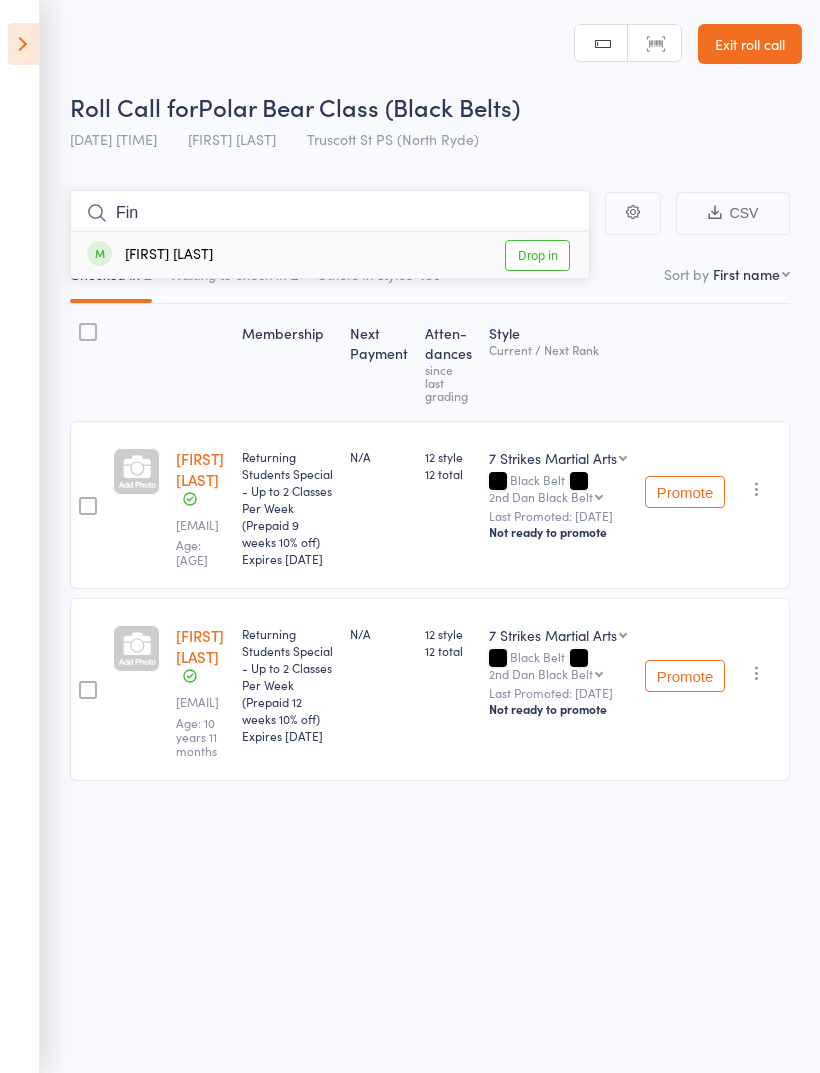 type on "Fin" 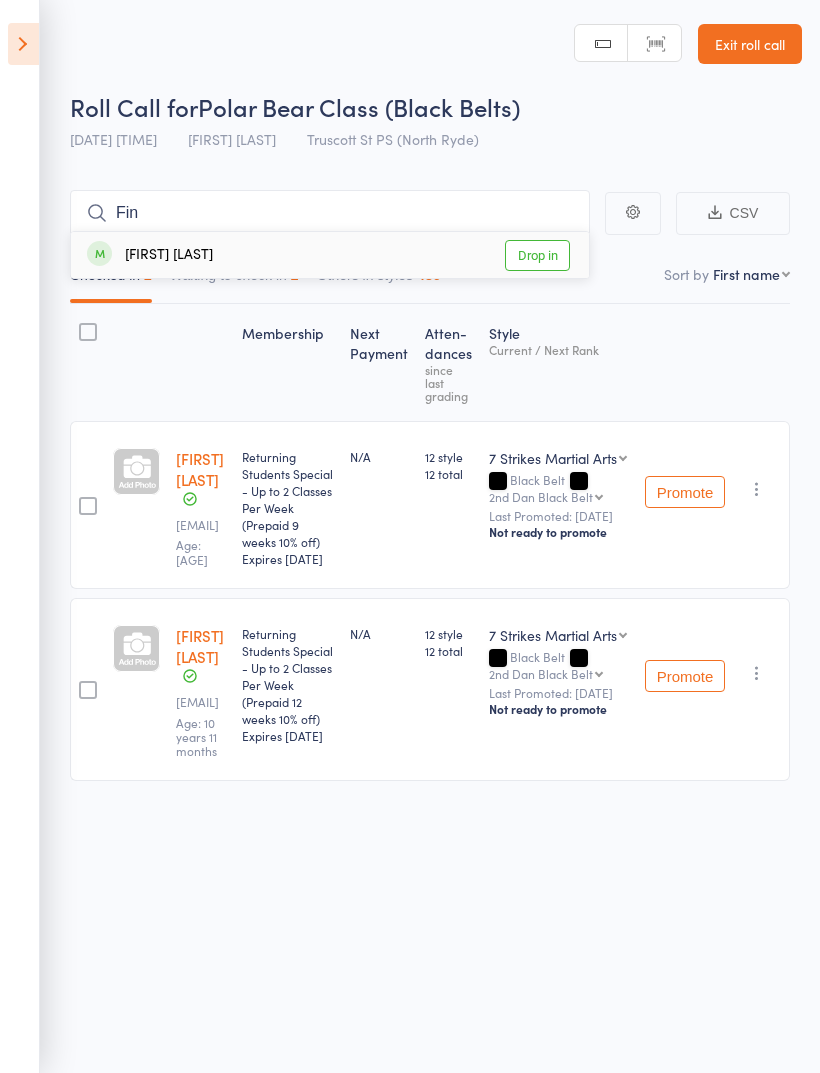 click on "Drop in" at bounding box center (537, 255) 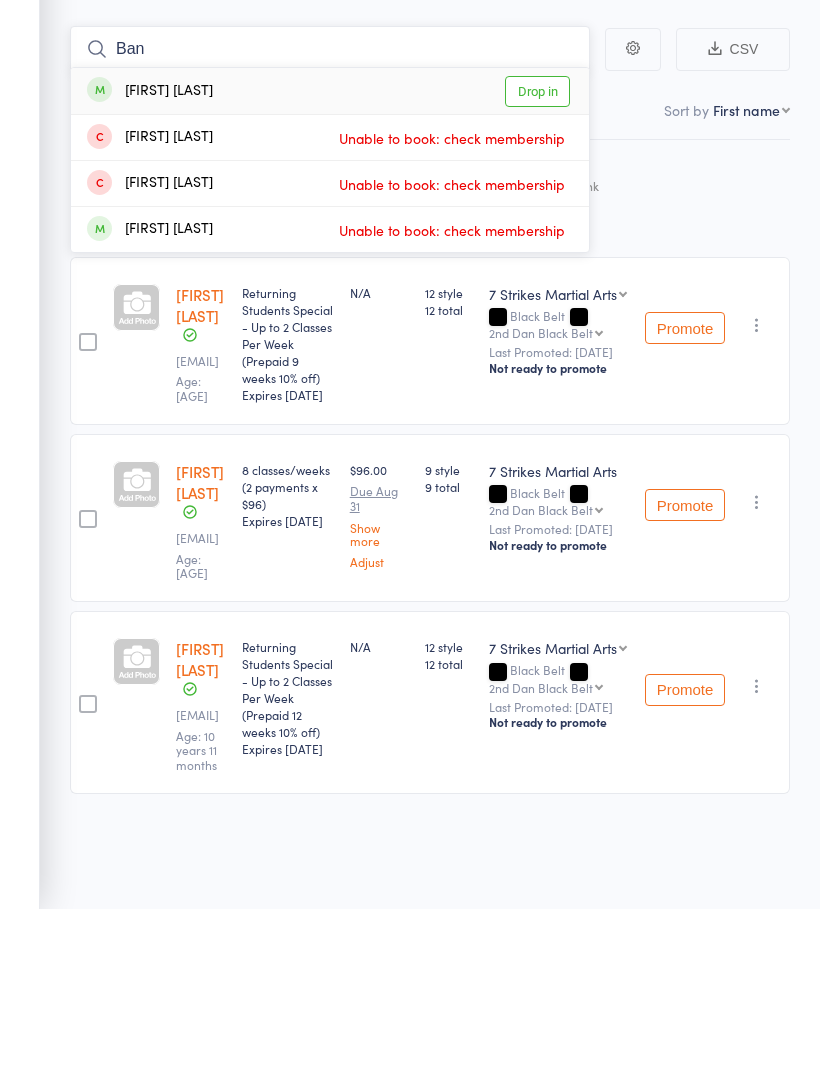 type on "Ban" 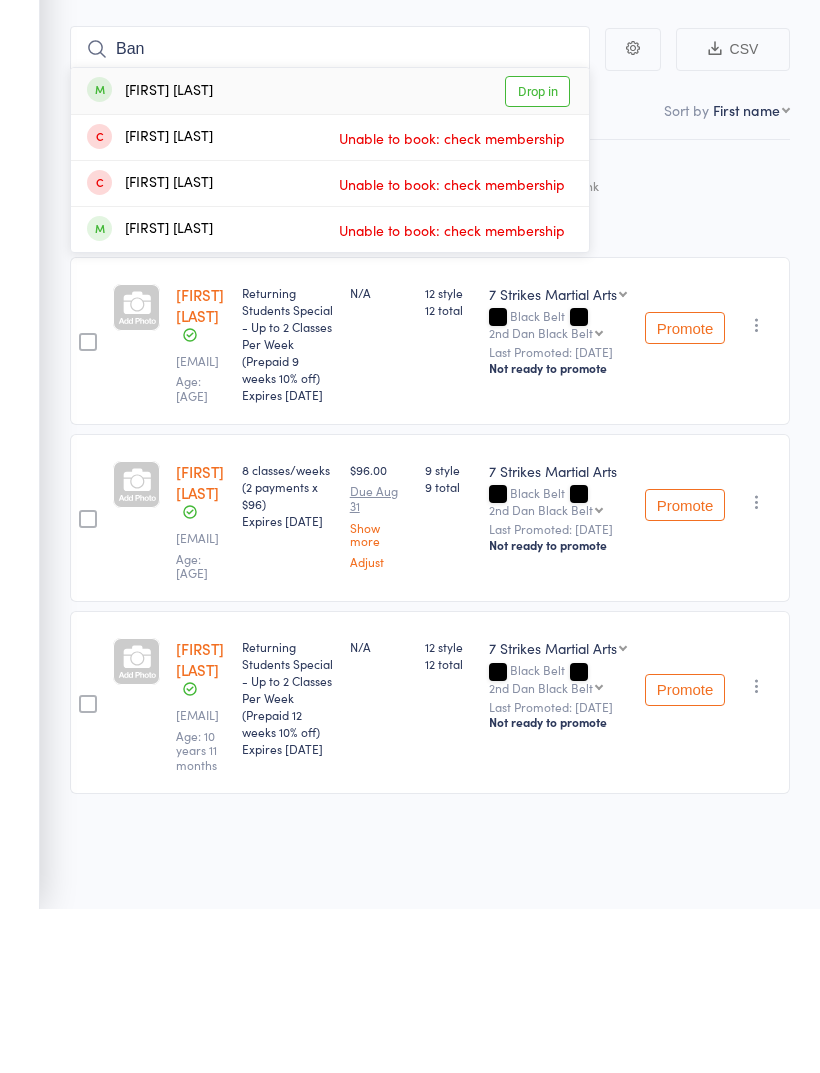 click on "Drop in" at bounding box center (537, 255) 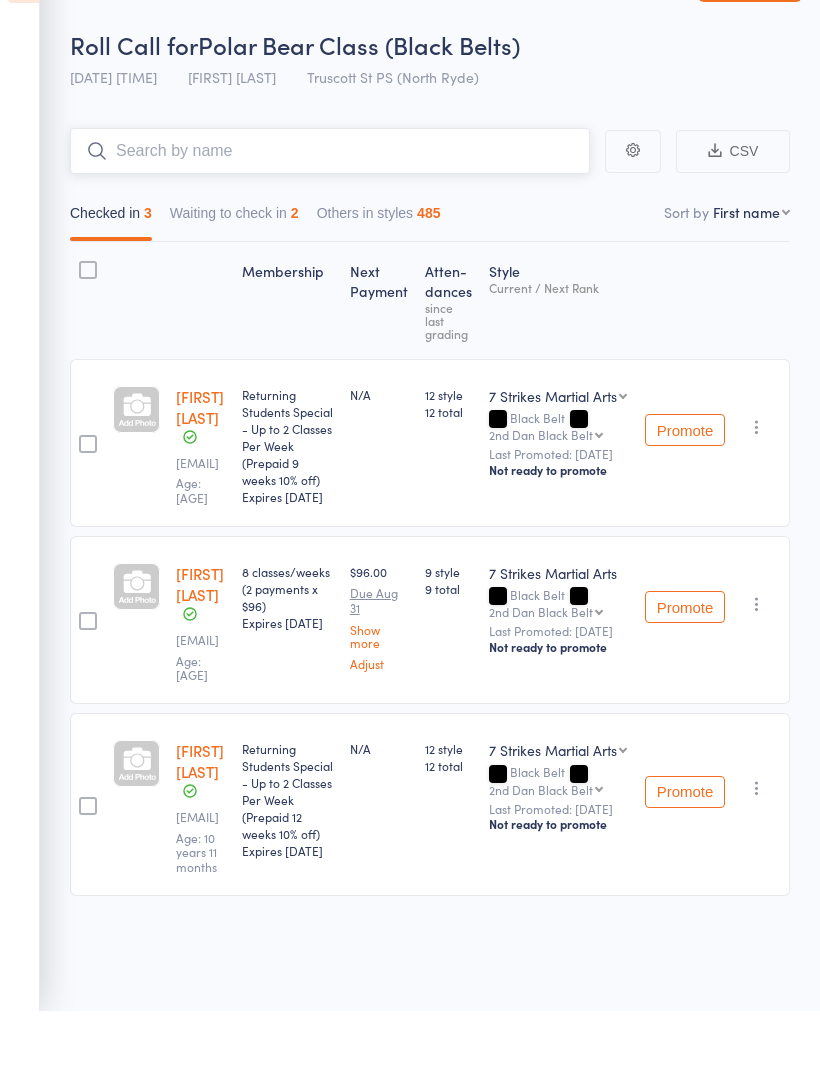 scroll, scrollTop: 0, scrollLeft: 0, axis: both 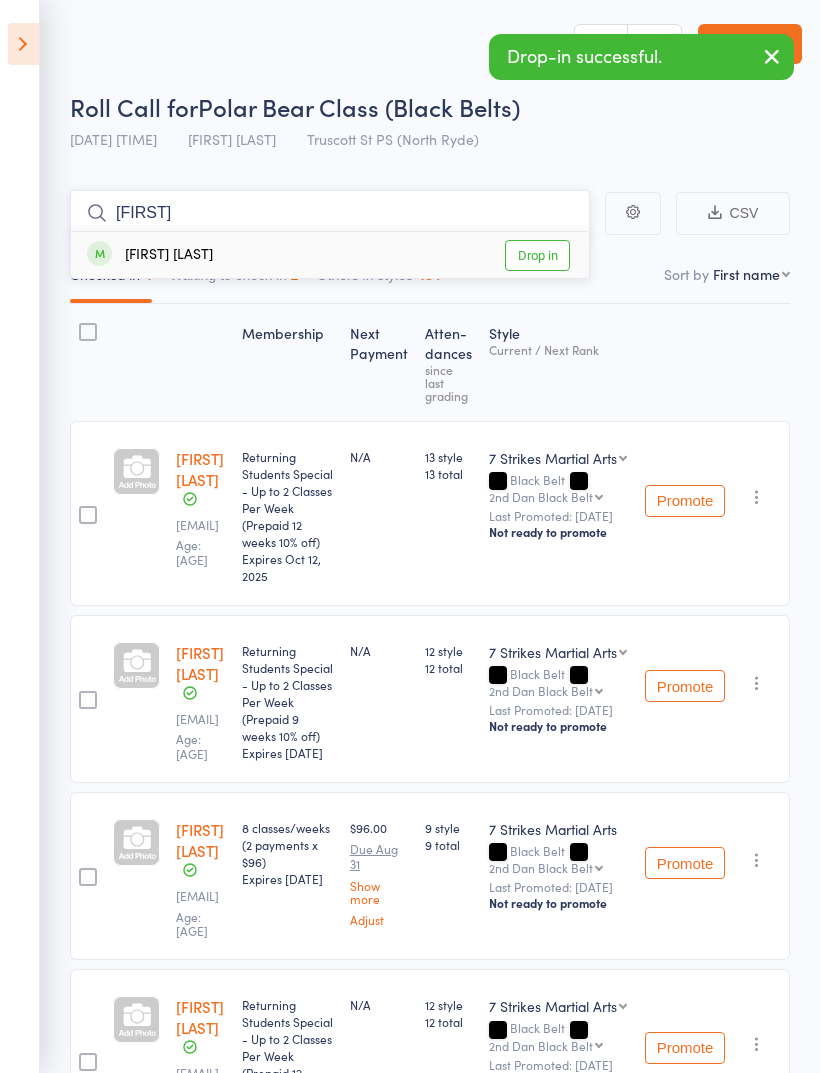 type on "[FIRST]" 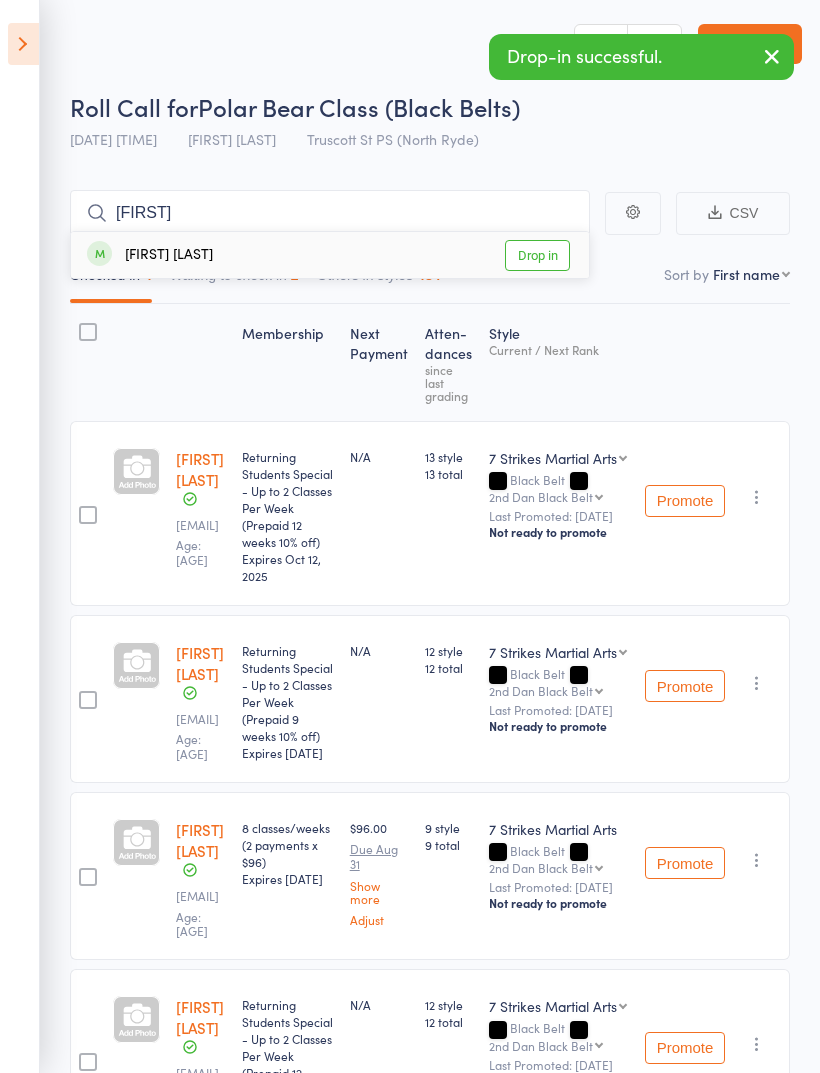 click on "Drop in" at bounding box center [537, 255] 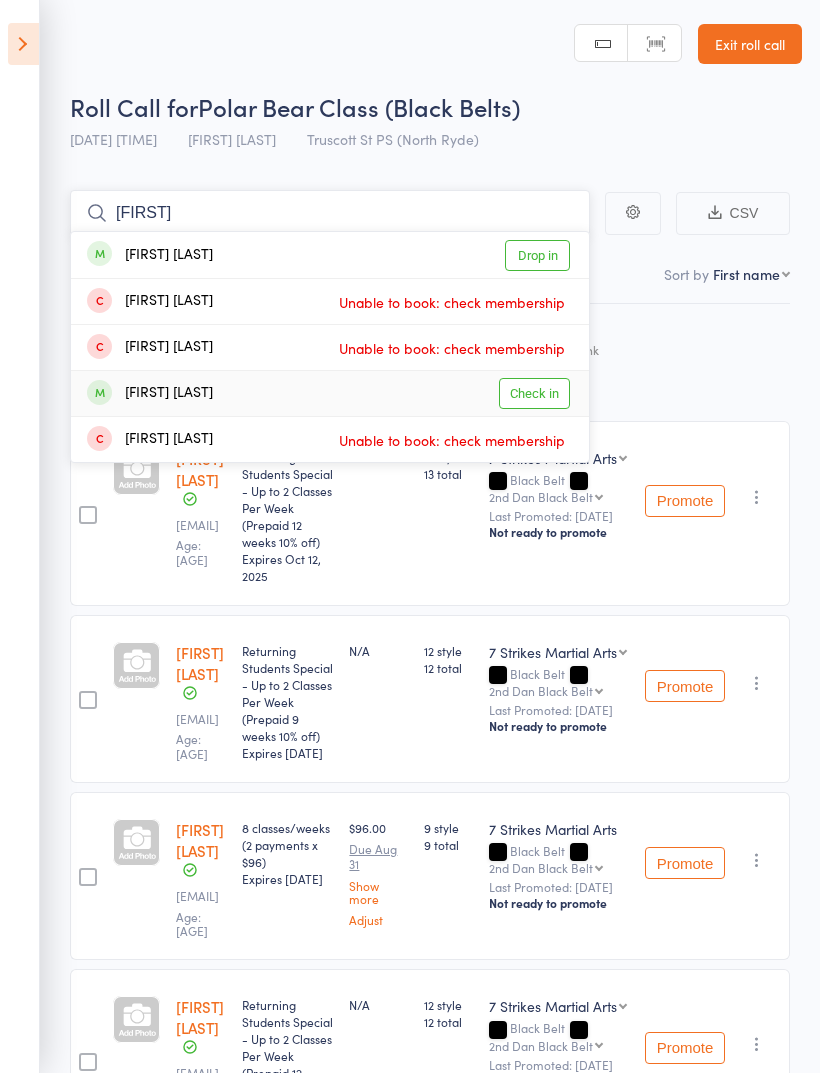 type on "[FIRST]" 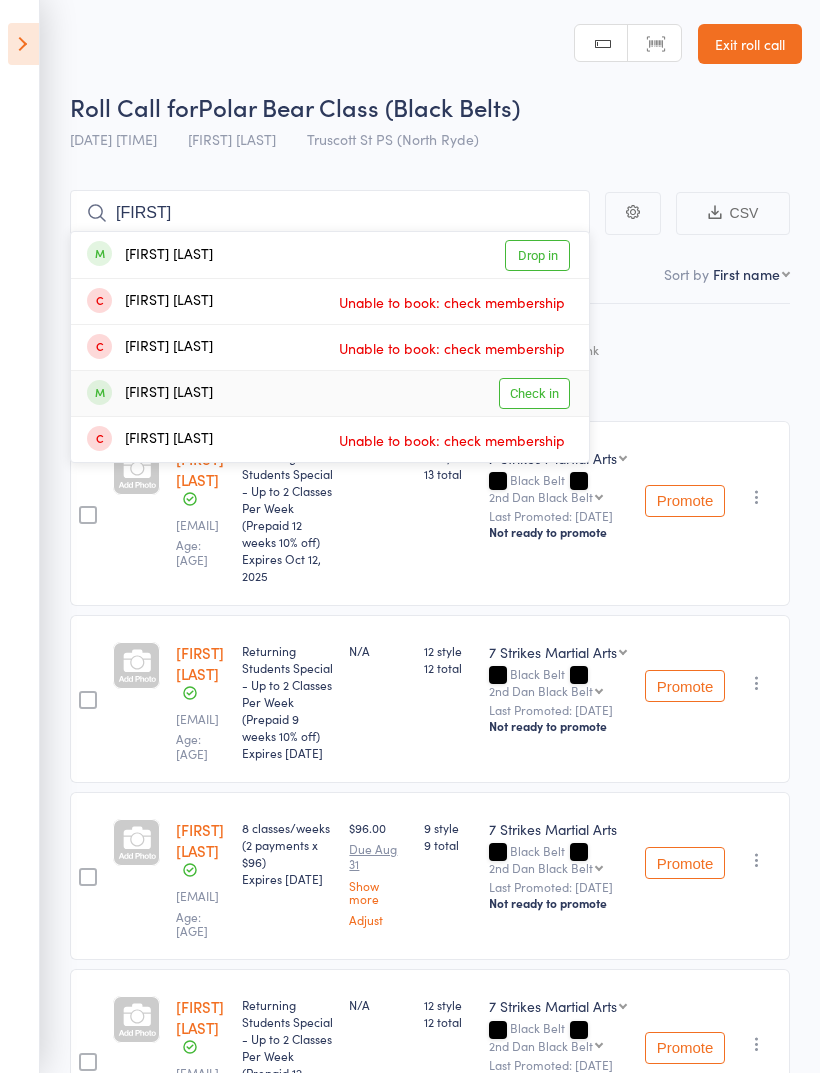 click on "Check in" at bounding box center (534, 393) 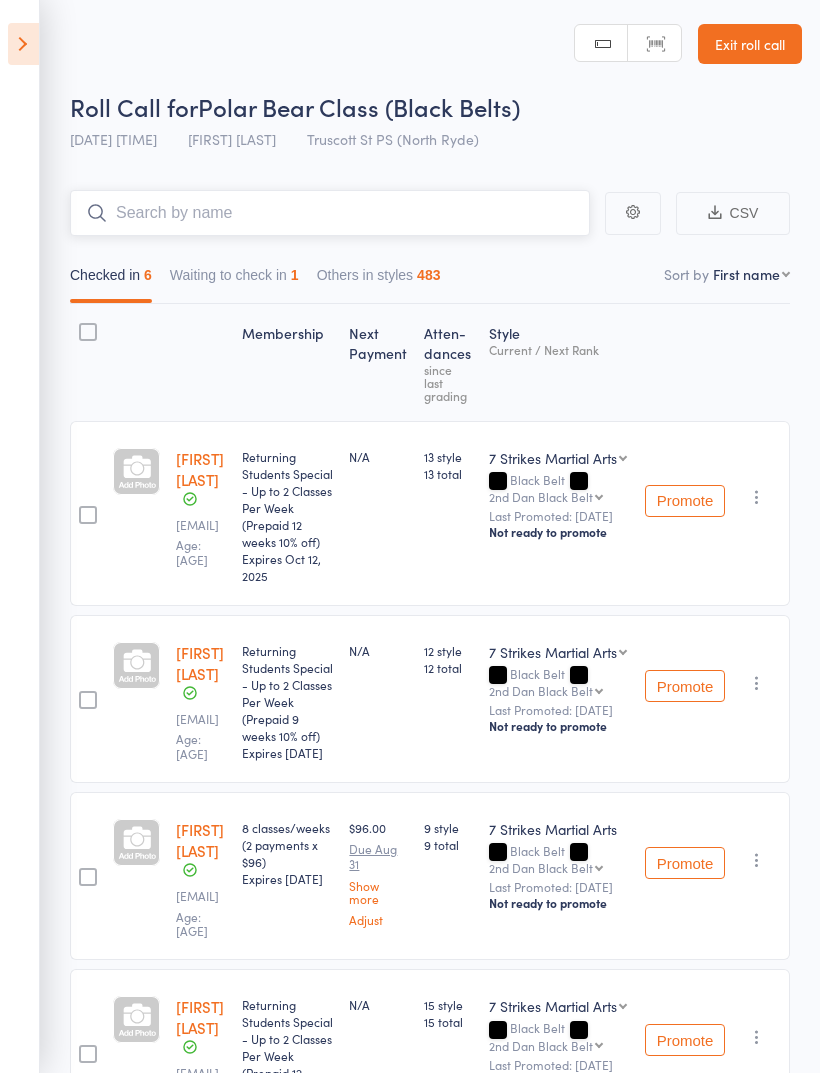 click on "Others in styles [NUMBER]" at bounding box center [379, 280] 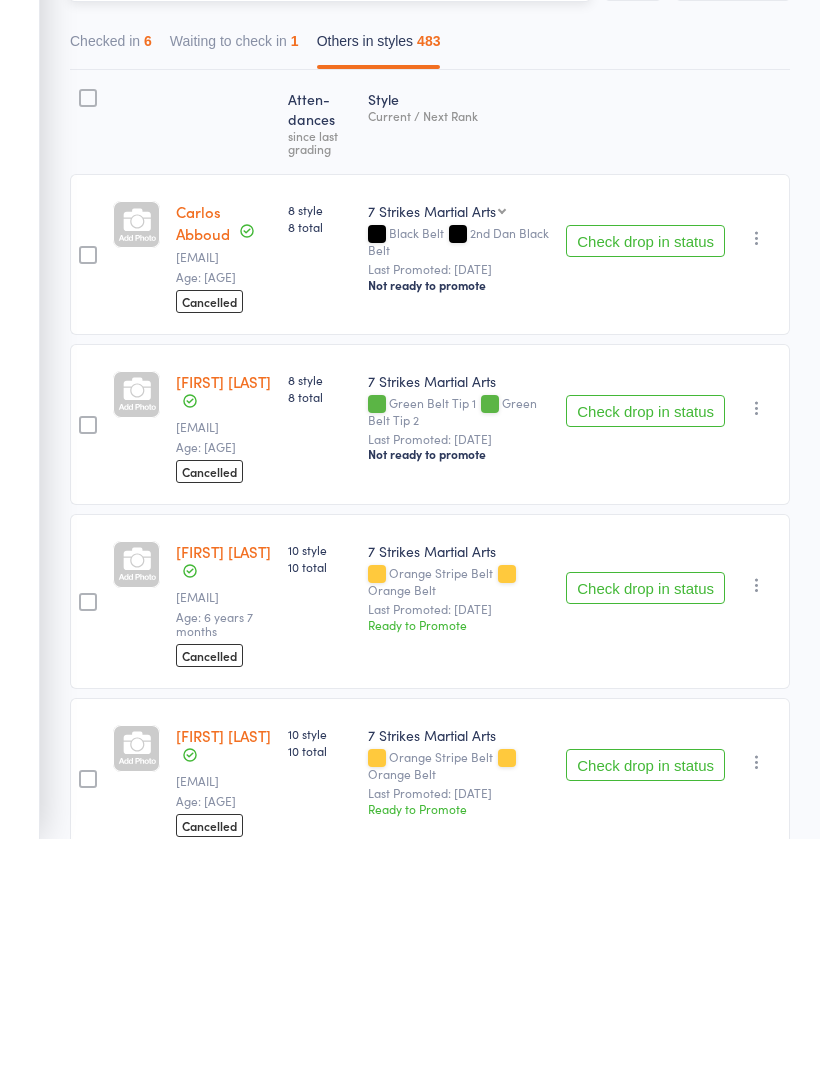 click on "Waiting to check in  1" at bounding box center [234, 280] 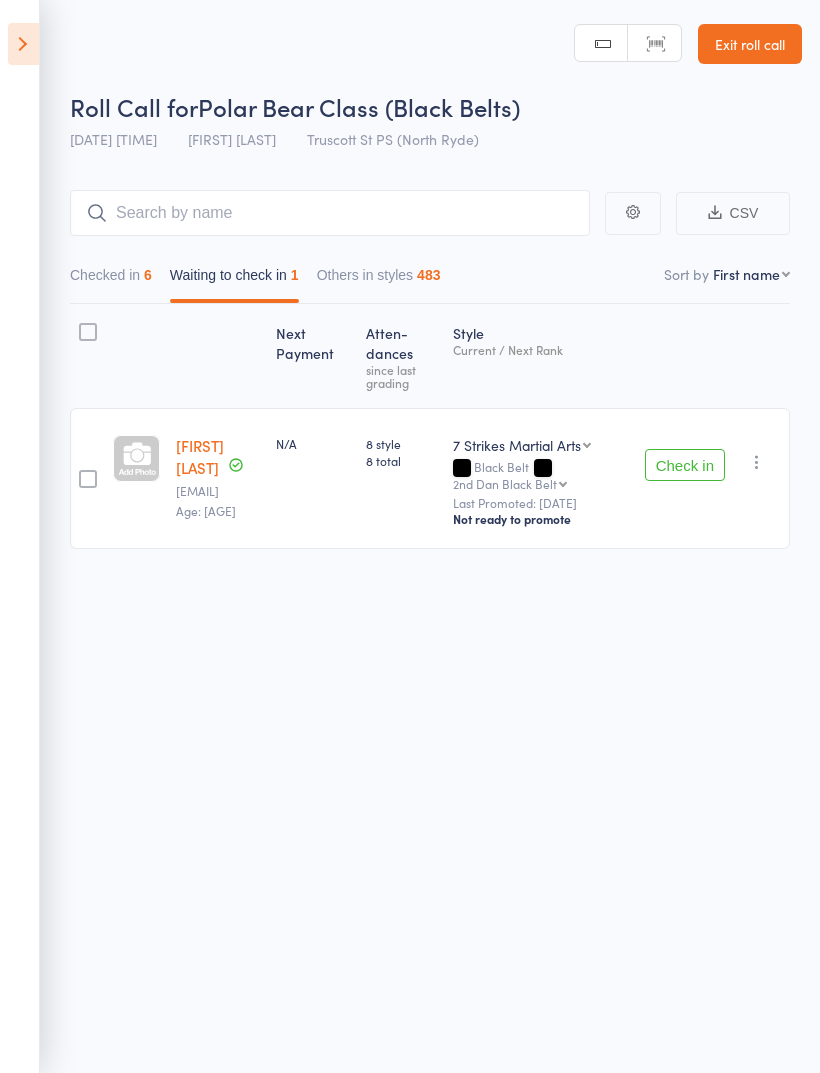 click on "Check in" at bounding box center [685, 465] 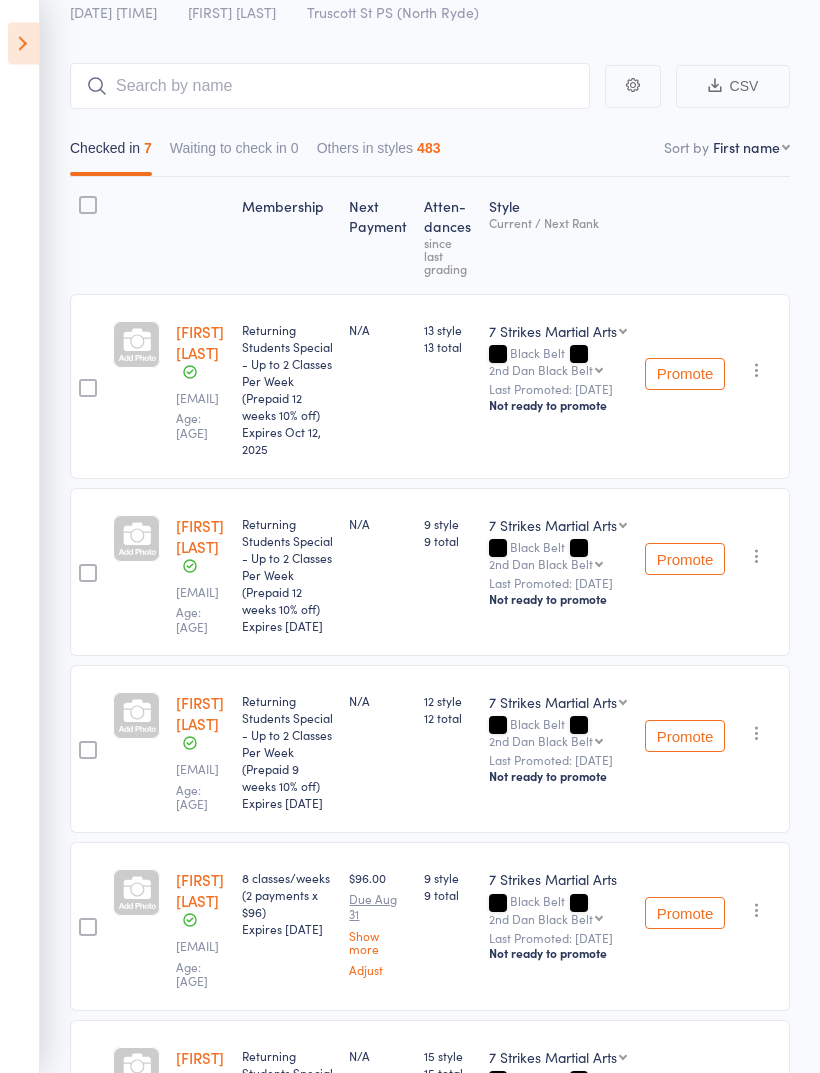 scroll, scrollTop: 78, scrollLeft: 0, axis: vertical 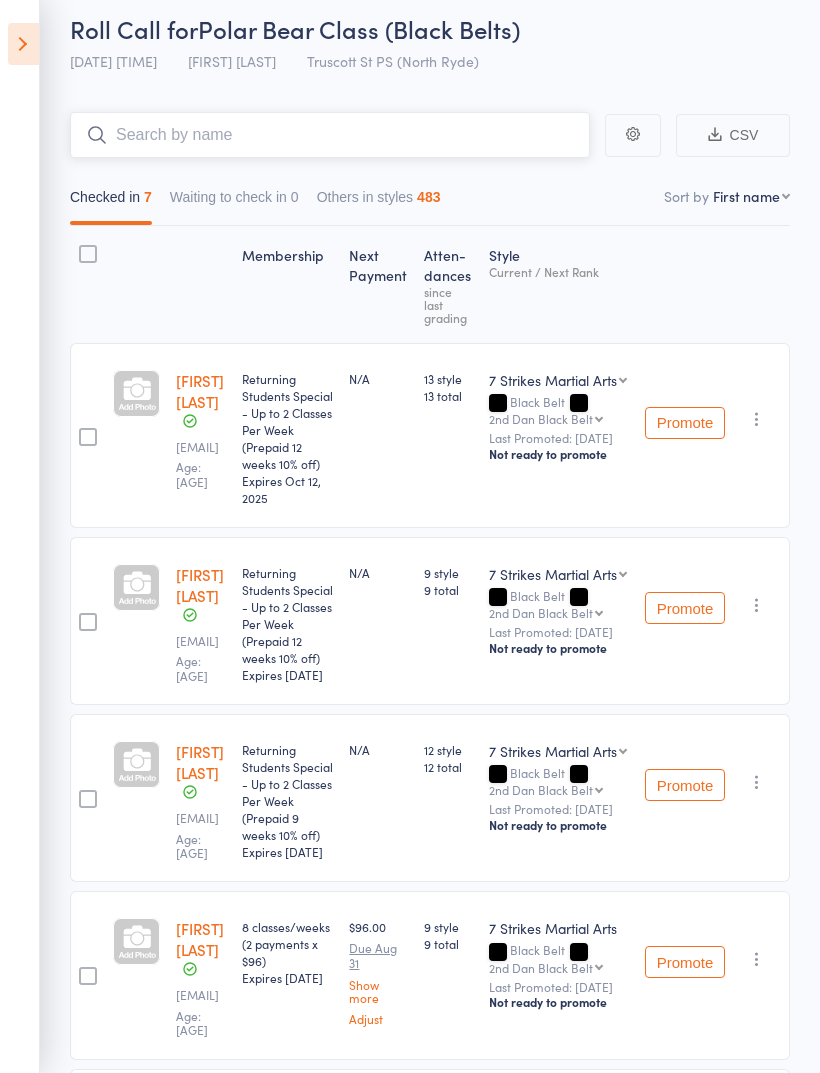 click at bounding box center [330, 135] 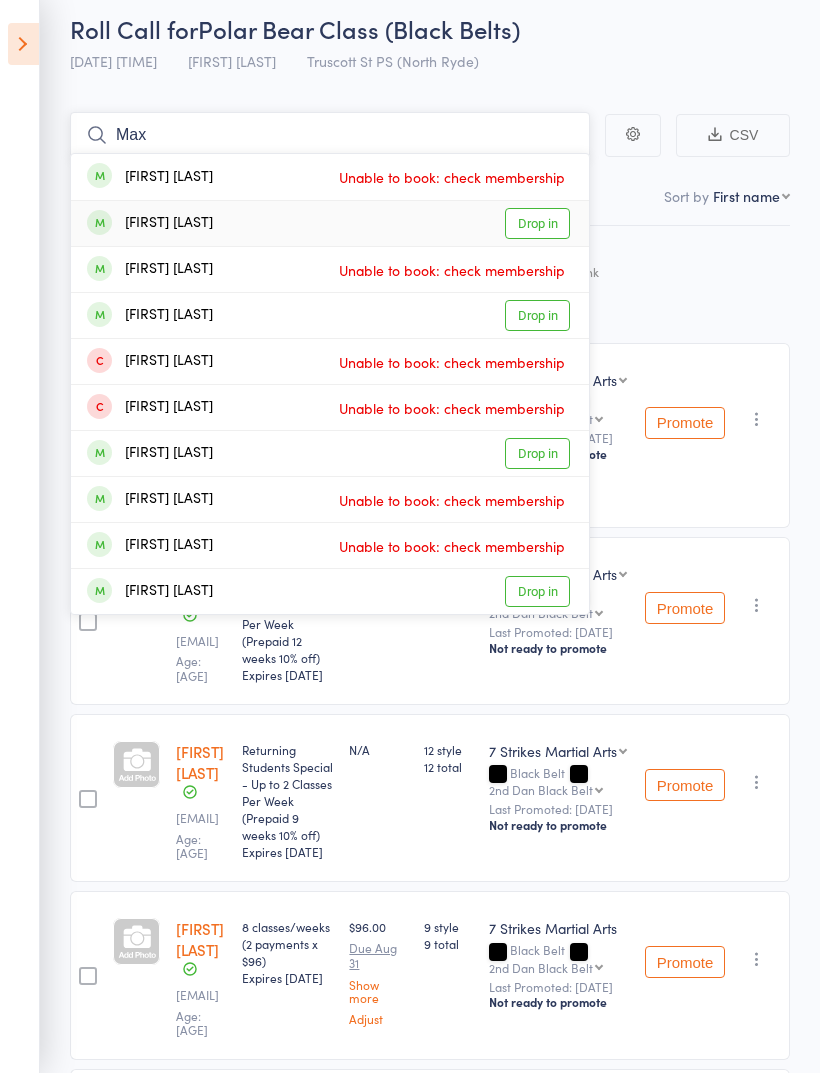 type on "Max" 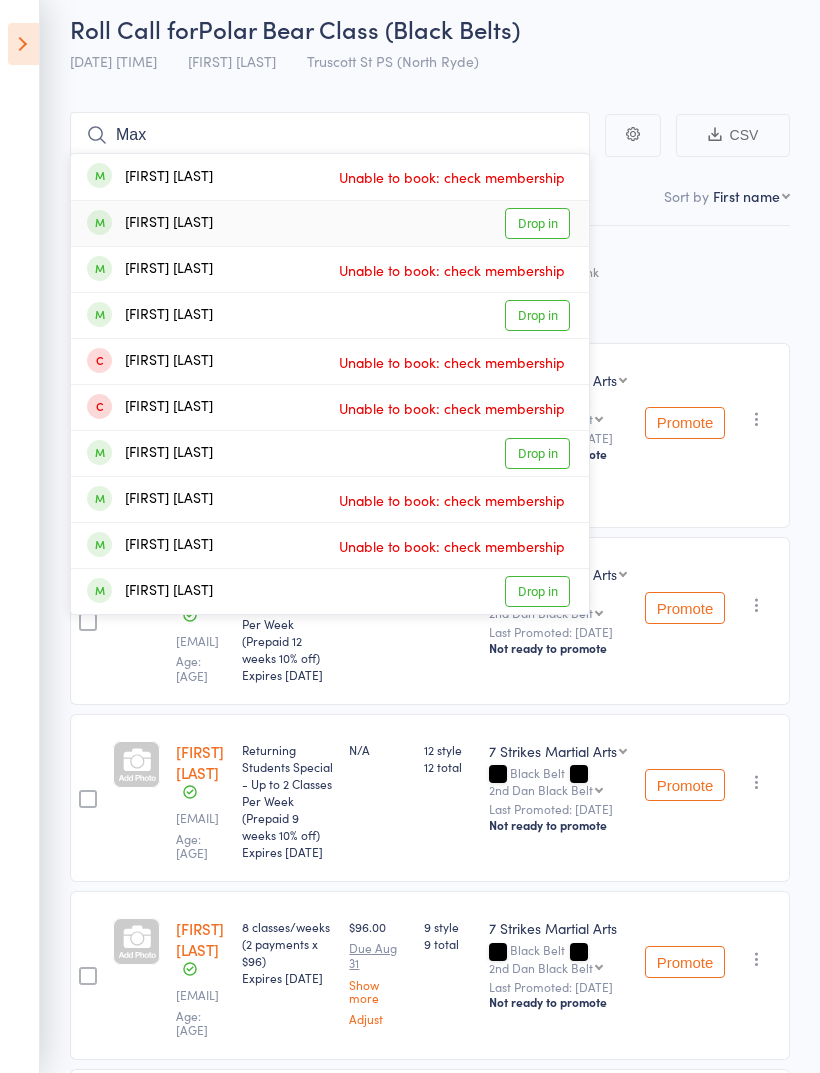 click on "Drop in" at bounding box center [537, 223] 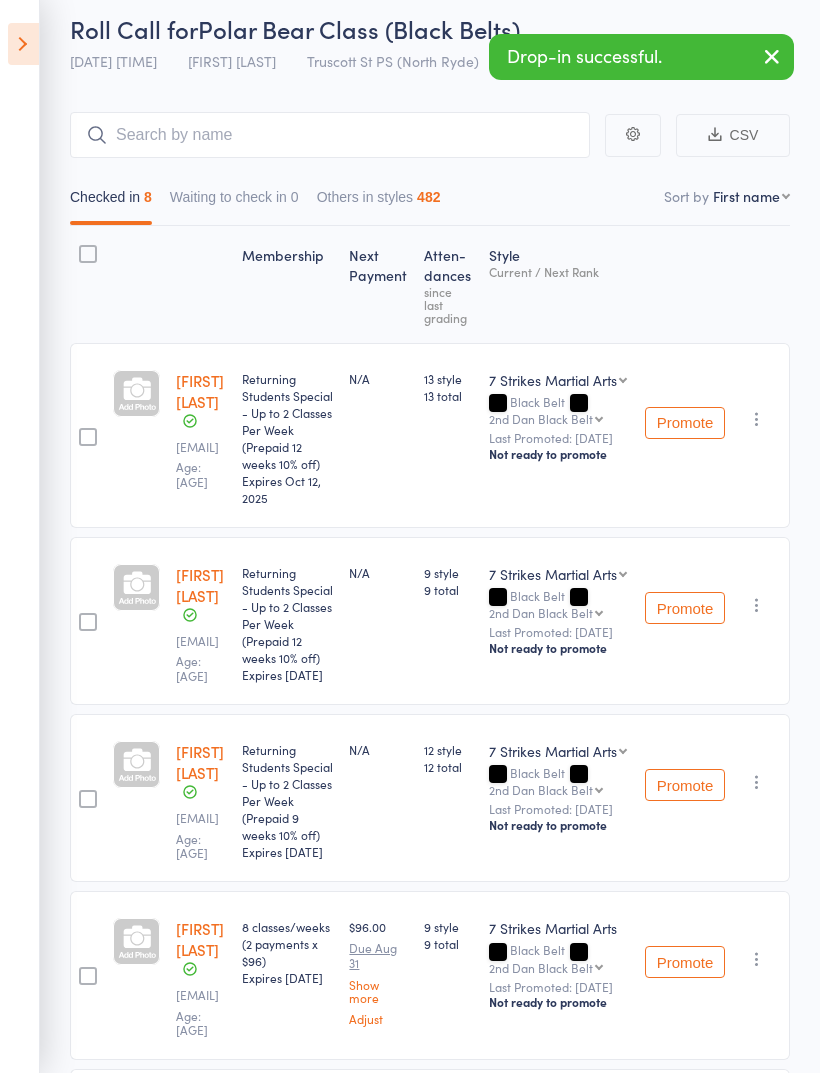click at bounding box center [23, 44] 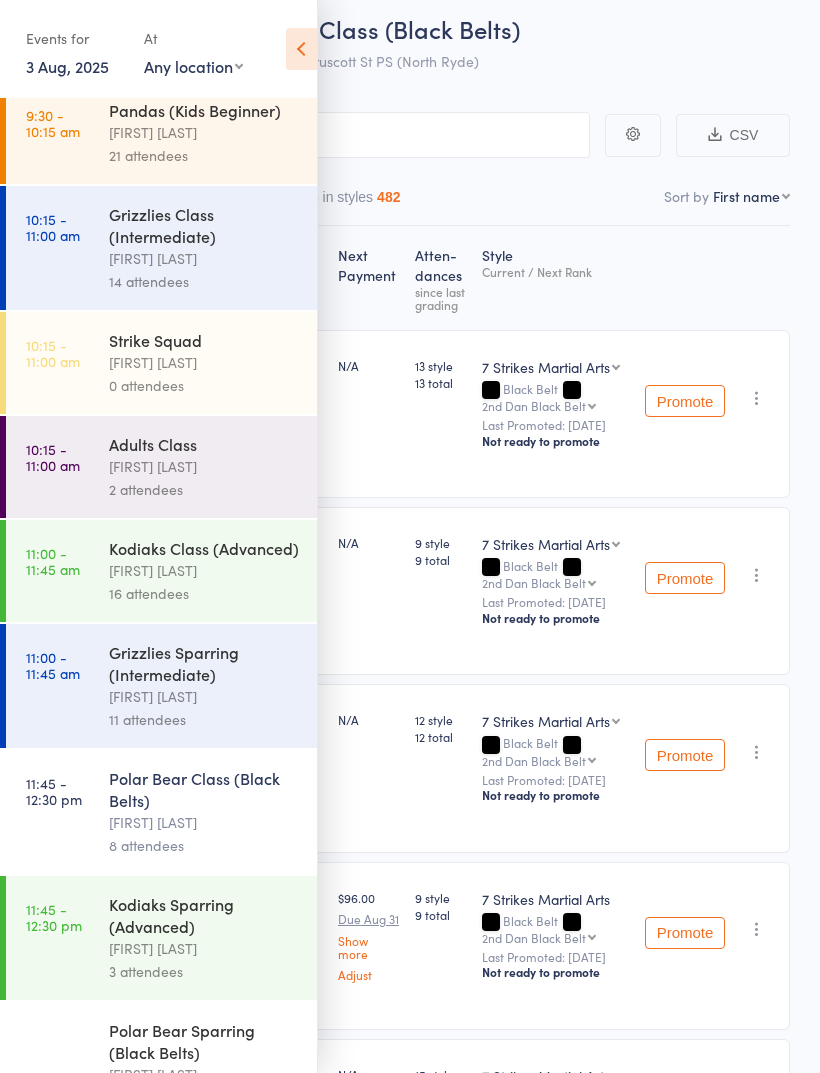 scroll, scrollTop: 131, scrollLeft: 0, axis: vertical 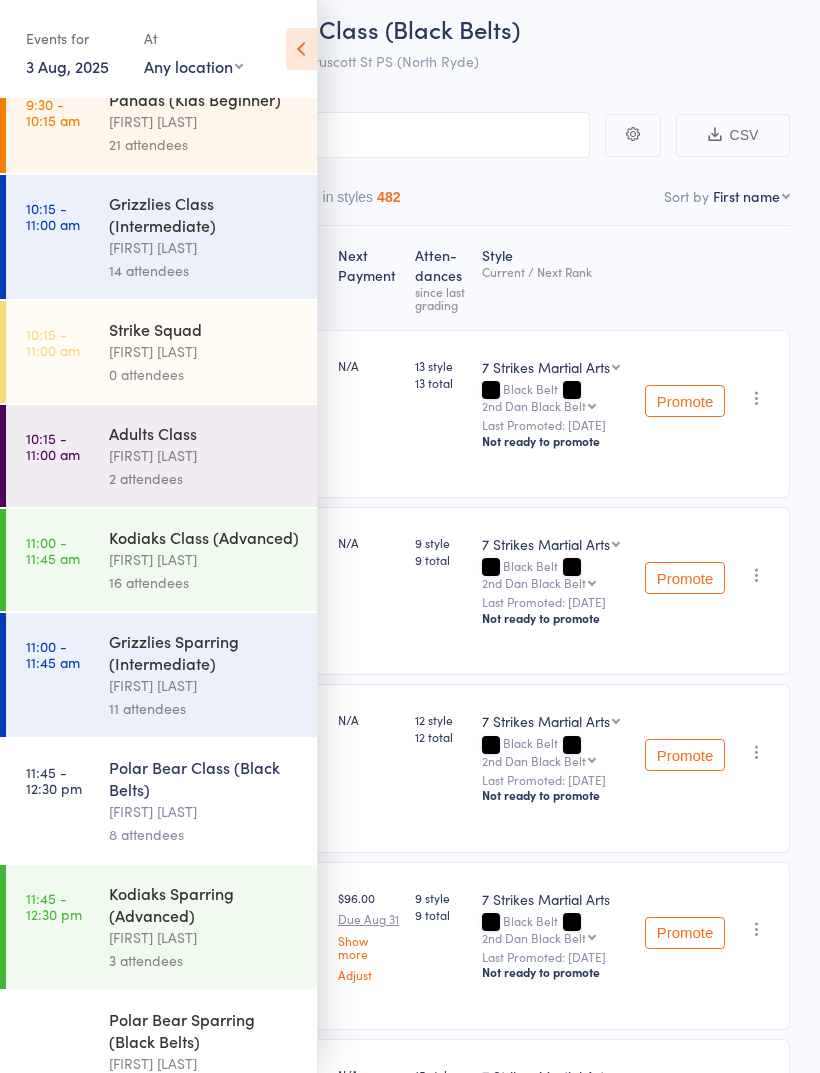 click on "Kodiaks Sparring (Advanced)" at bounding box center (204, 904) 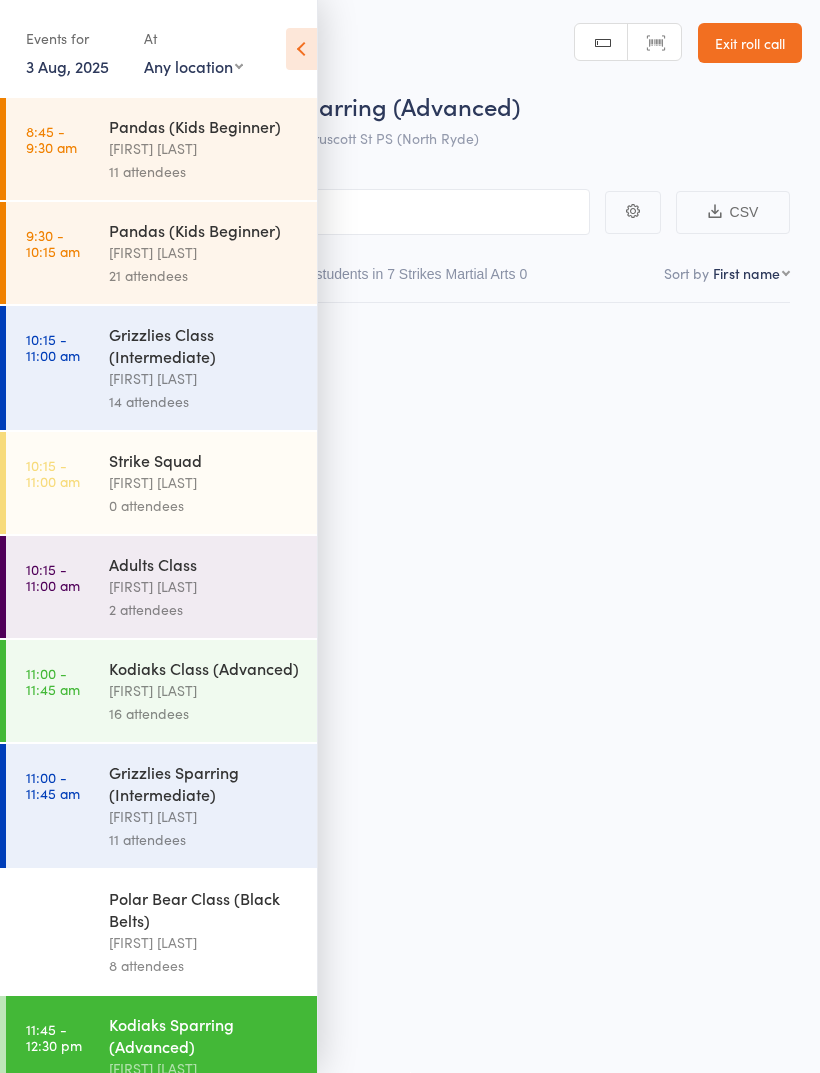 scroll, scrollTop: 14, scrollLeft: 0, axis: vertical 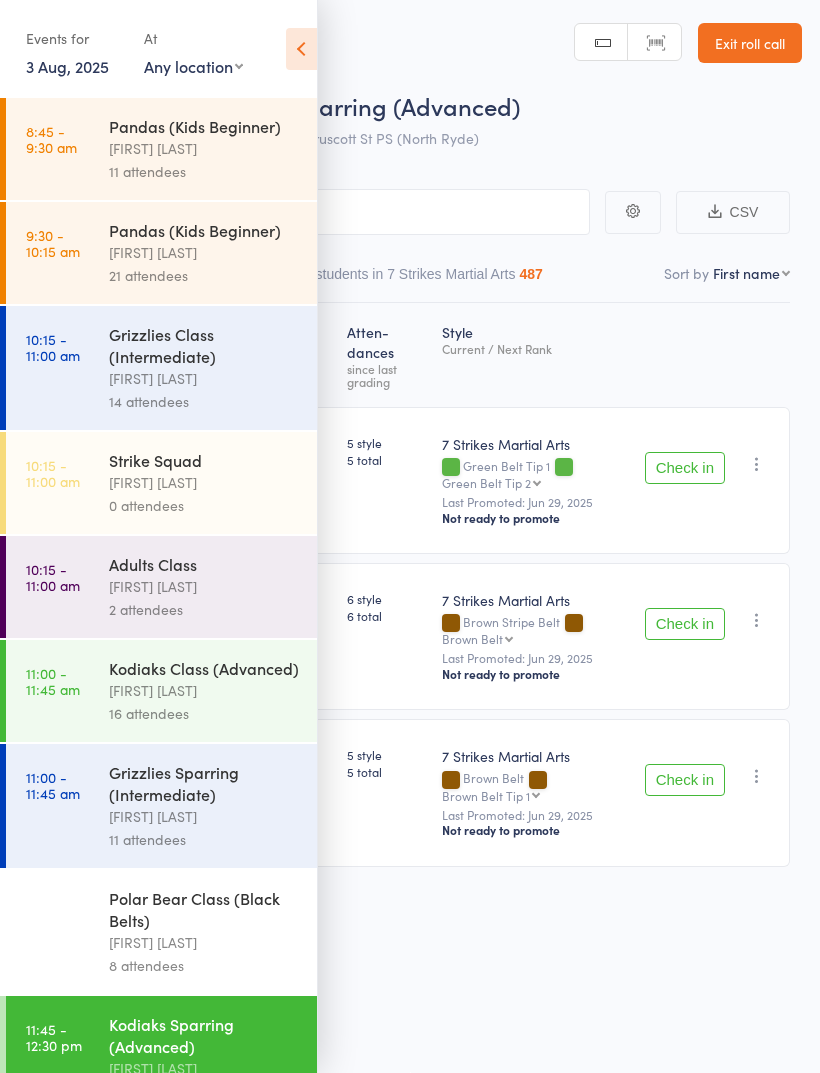 click on "Events for [DATE], [DATE]
August 2025
Sun Mon Tue Wed Thu Fri Sat
31
27
28
29
30
31
01
02
32
03
04
05
06
07
08
09
33
10
11
12
13
14
15
16
34
17
18
19
20
21
22
23
35
24
25
26
27
28
29
30" at bounding box center (158, 50) 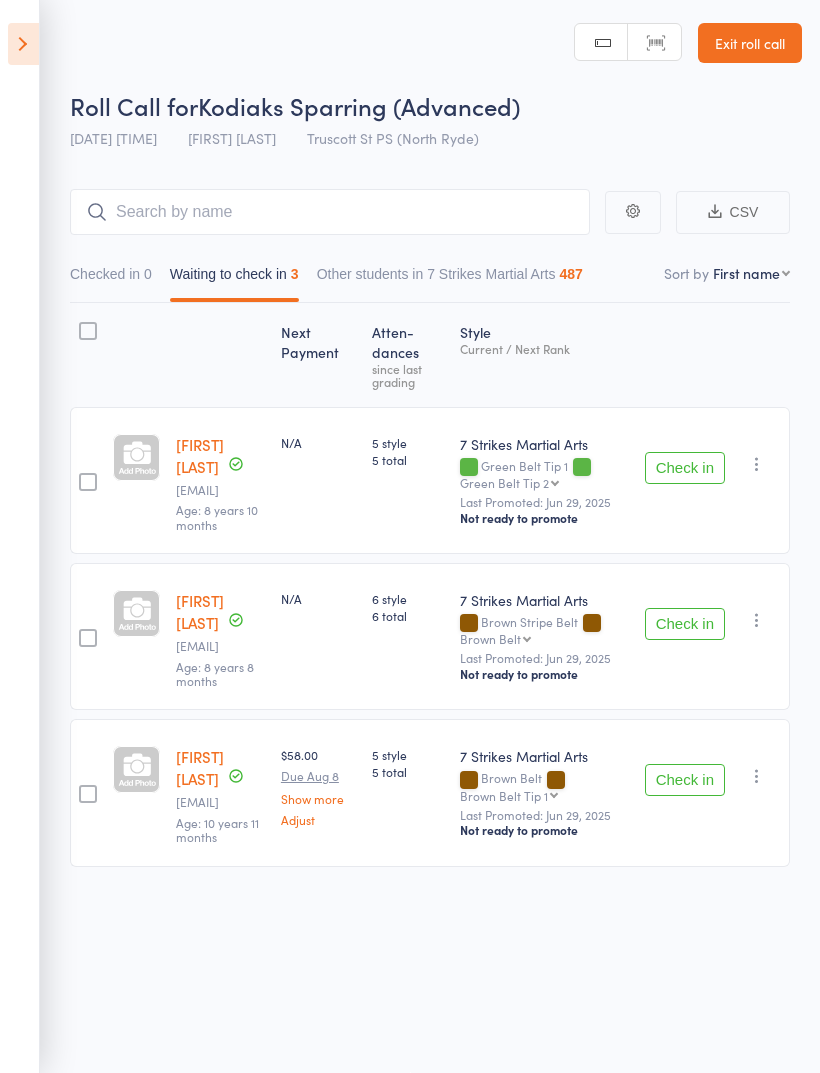 click on "Check in" at bounding box center (685, 468) 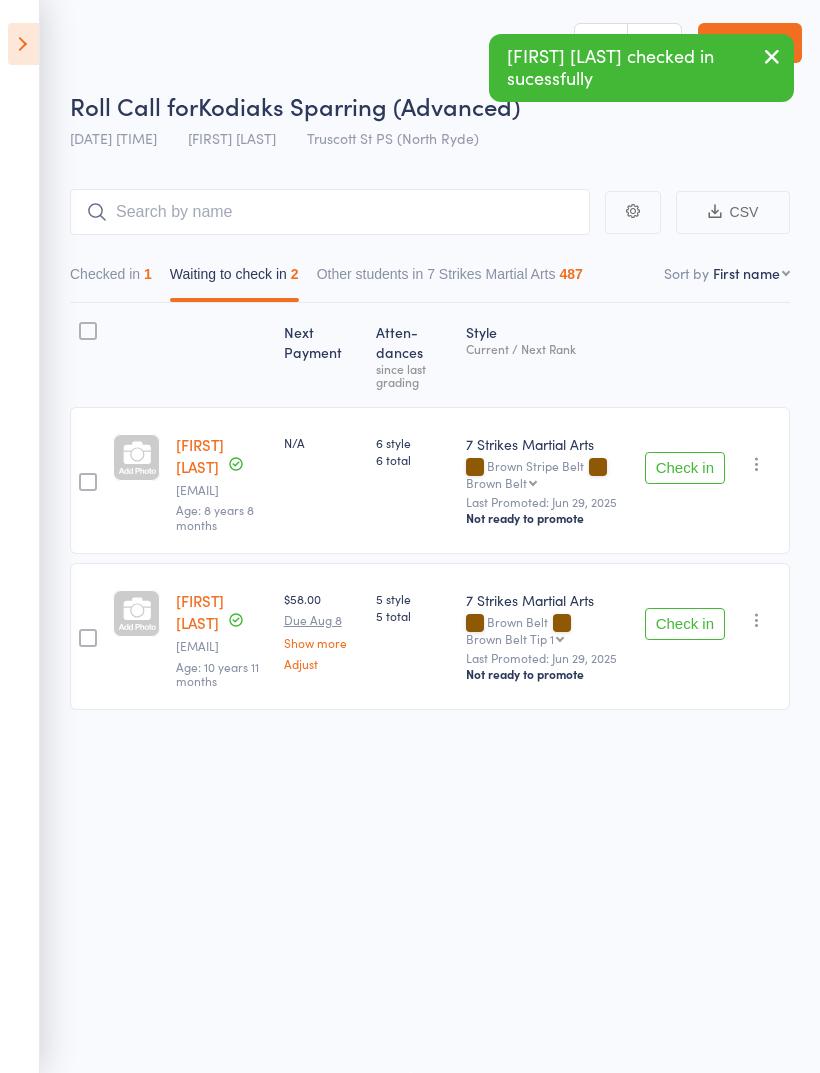 click on "Check in" at bounding box center (685, 468) 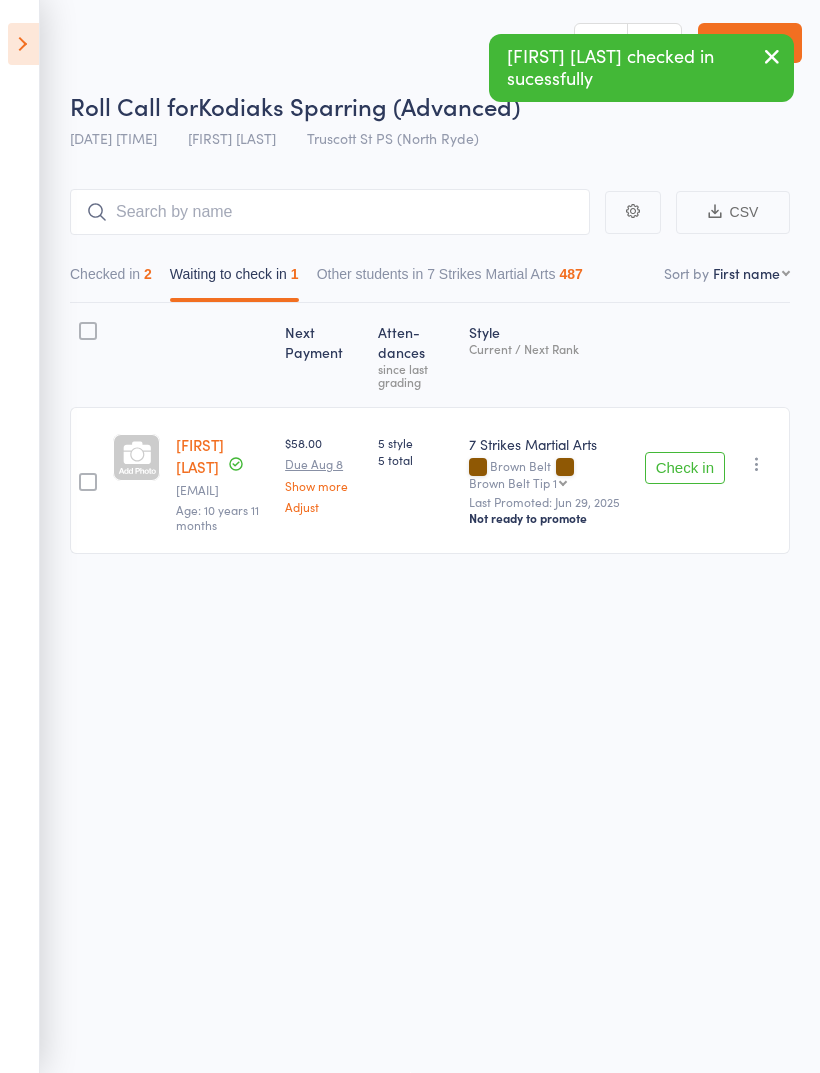 click on "Check in" at bounding box center (685, 468) 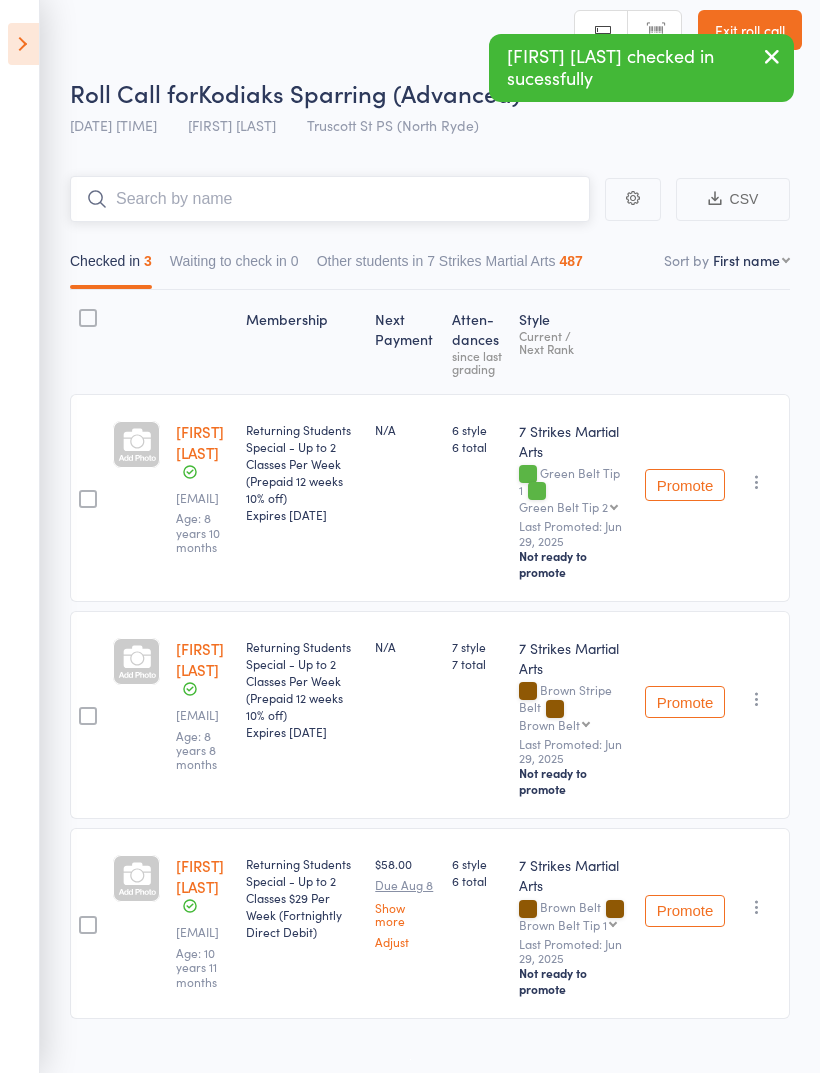 click at bounding box center (330, 199) 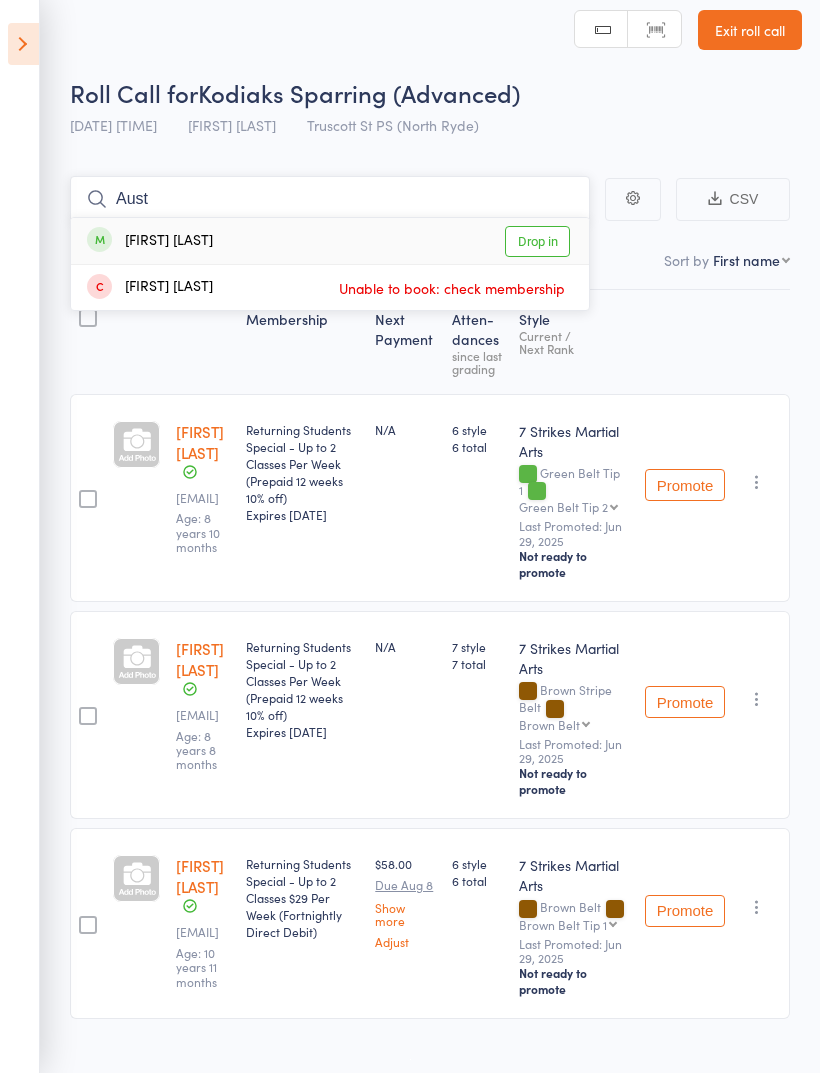 type on "Aust" 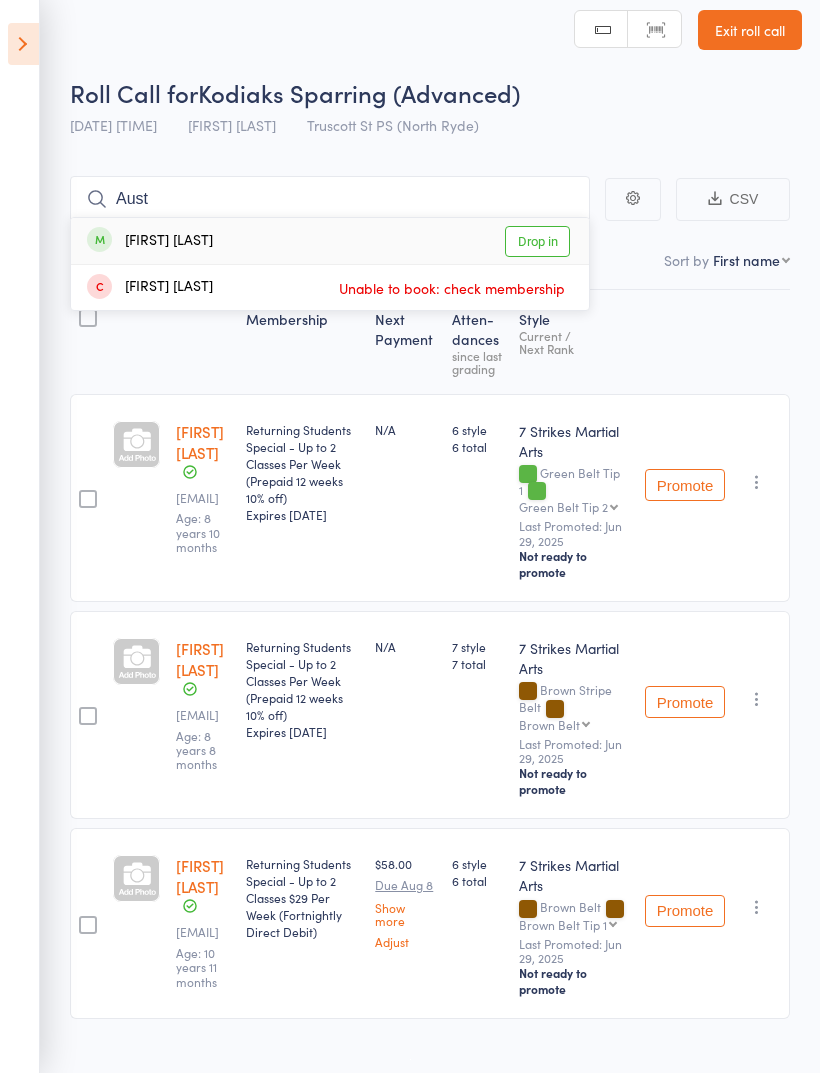 click on "Drop in" at bounding box center [537, 241] 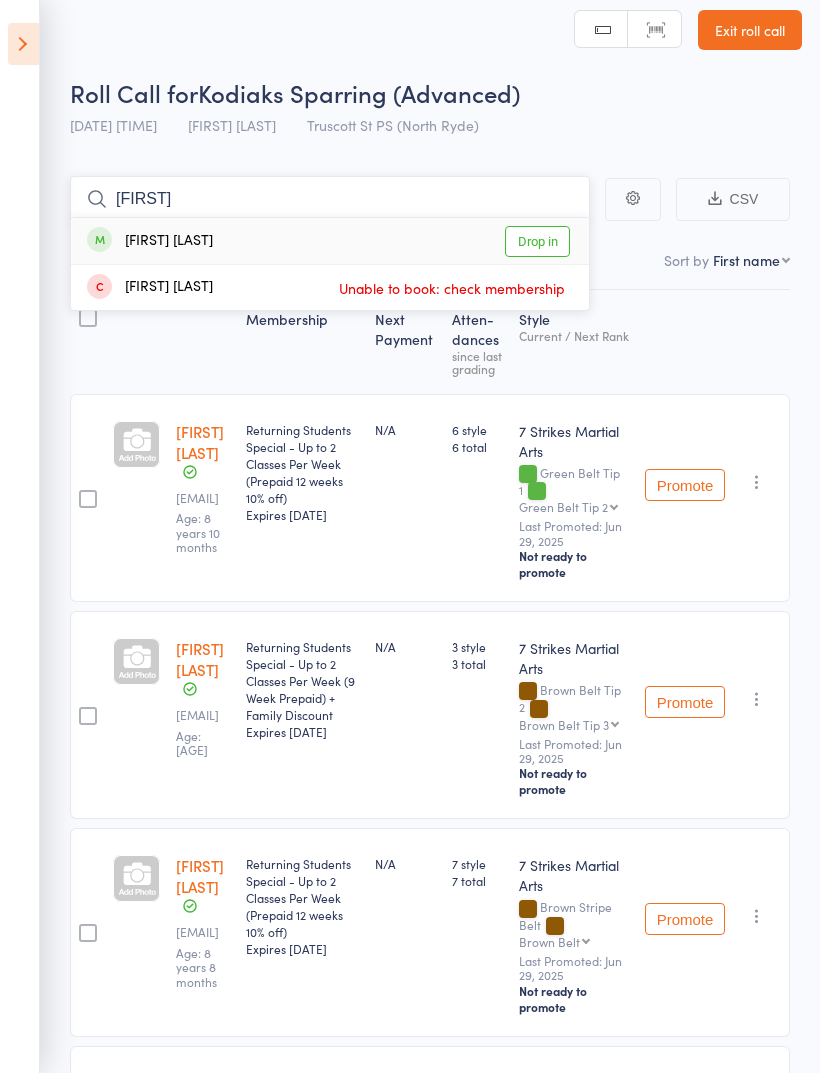 type on "[FIRST]" 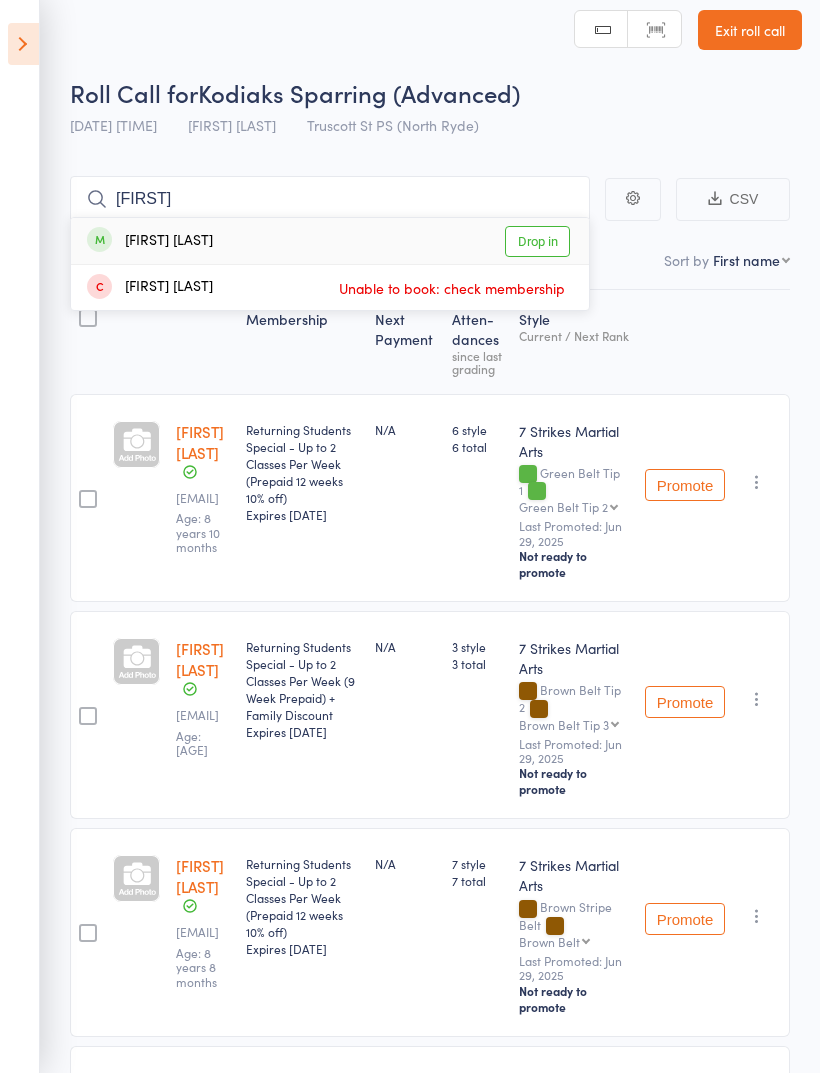 click on "Drop in" at bounding box center [537, 241] 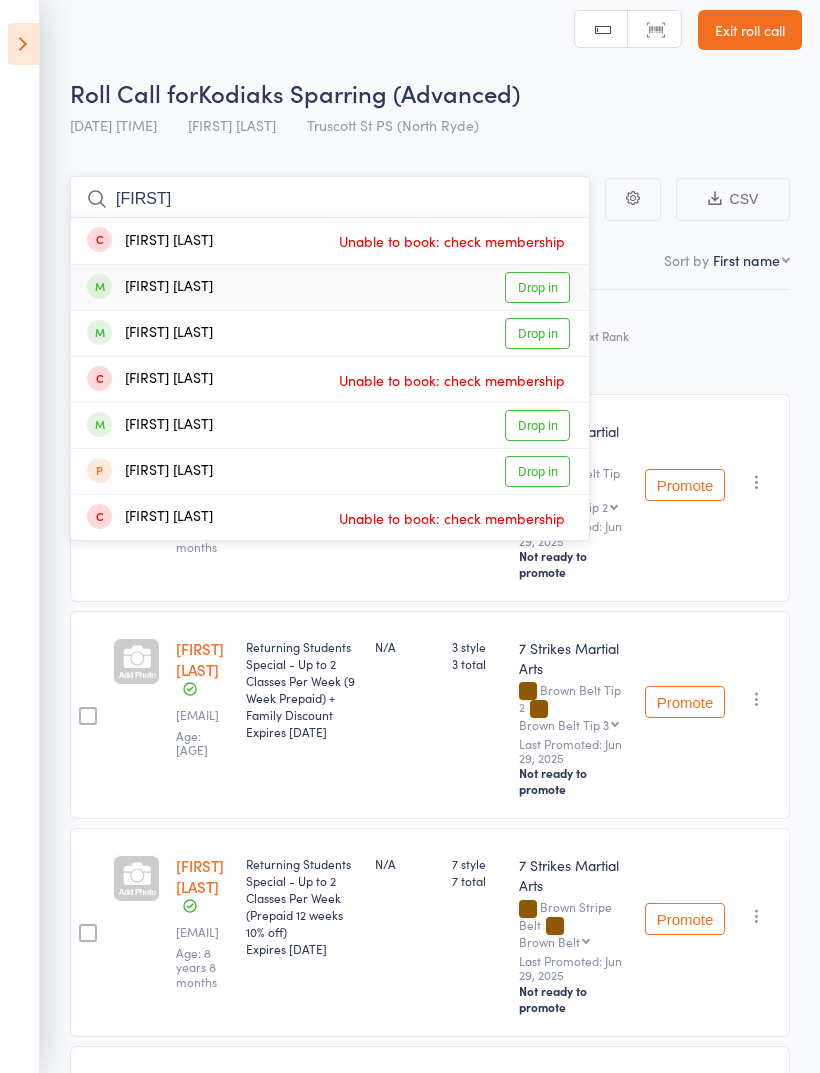 type on "[FIRST]" 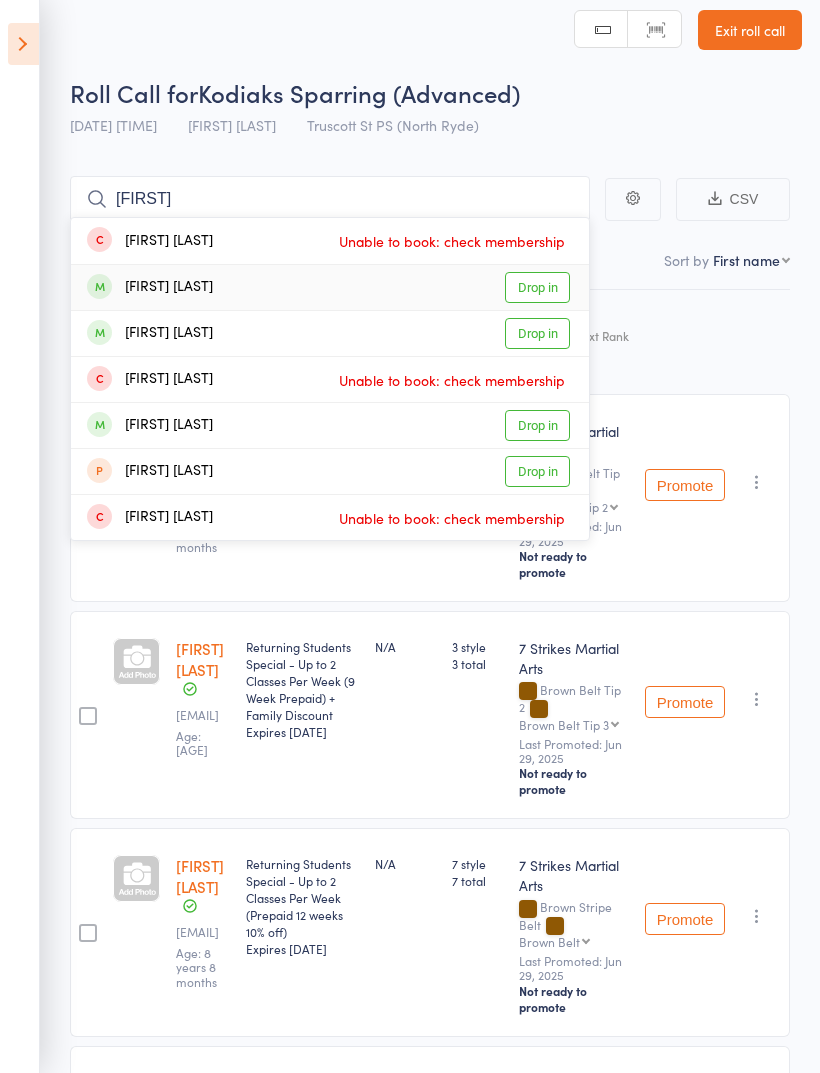 click on "Drop in" at bounding box center (537, 287) 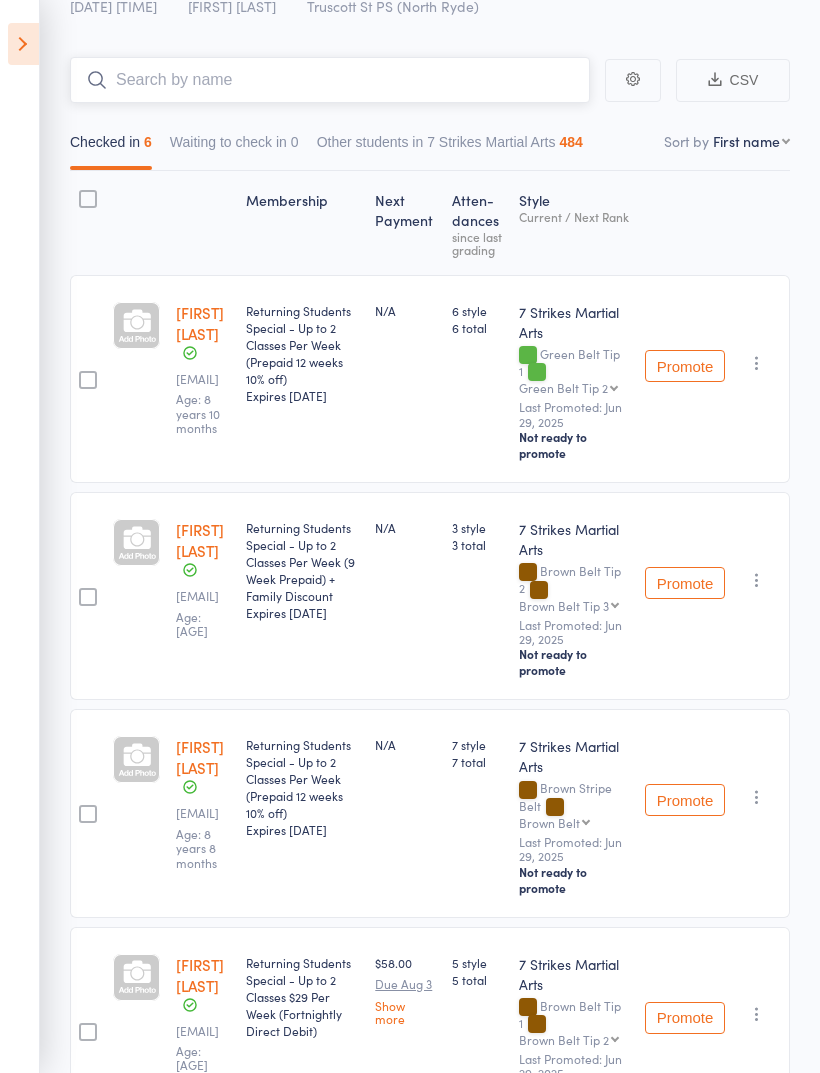 scroll, scrollTop: 0, scrollLeft: 0, axis: both 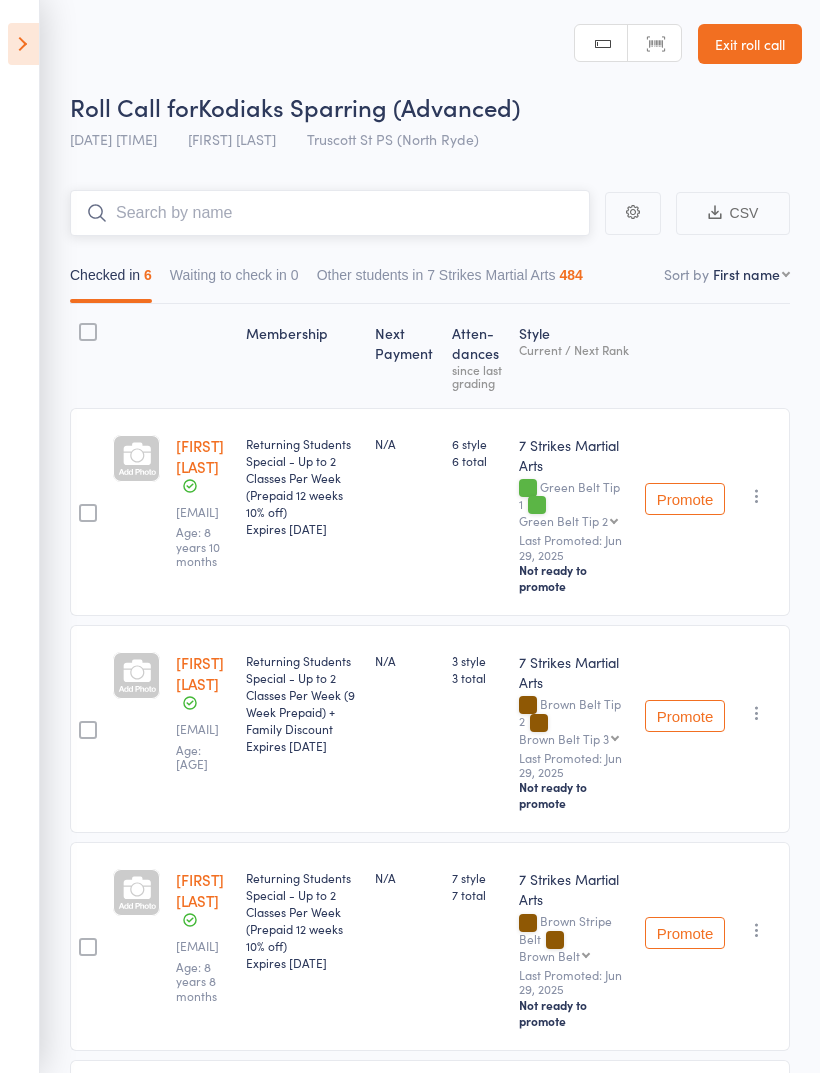 click at bounding box center [330, 213] 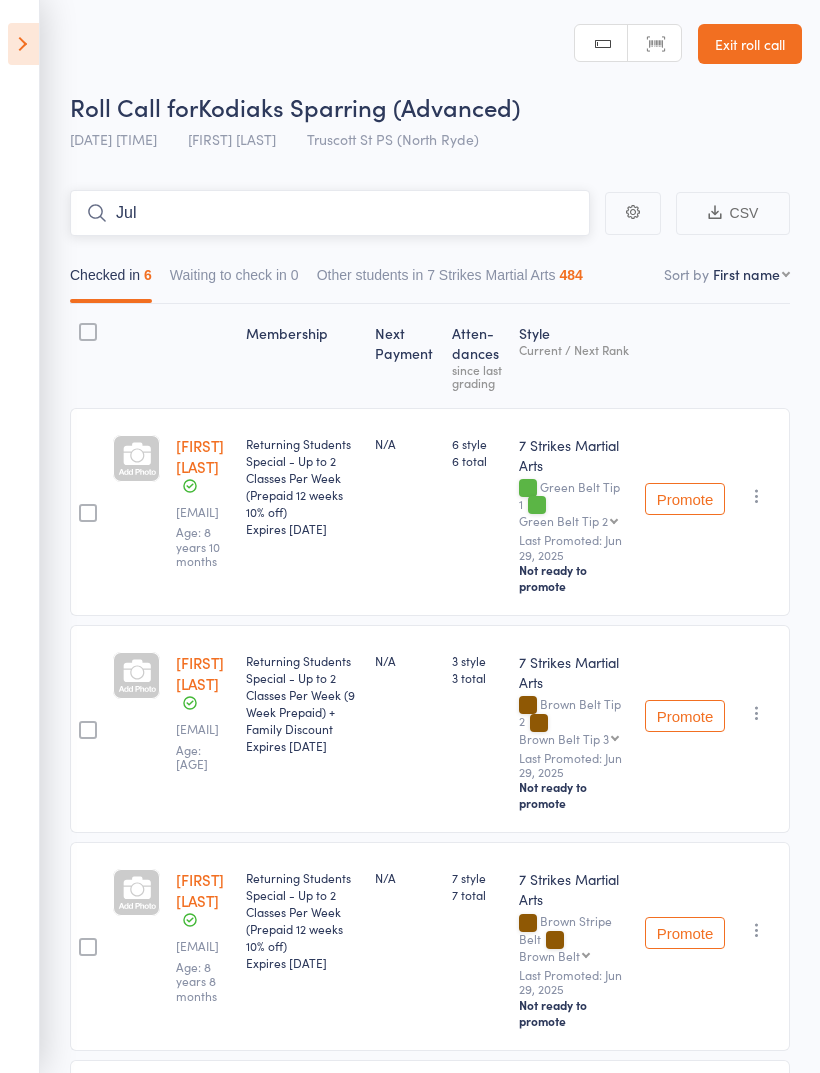 type on "[FIRST]" 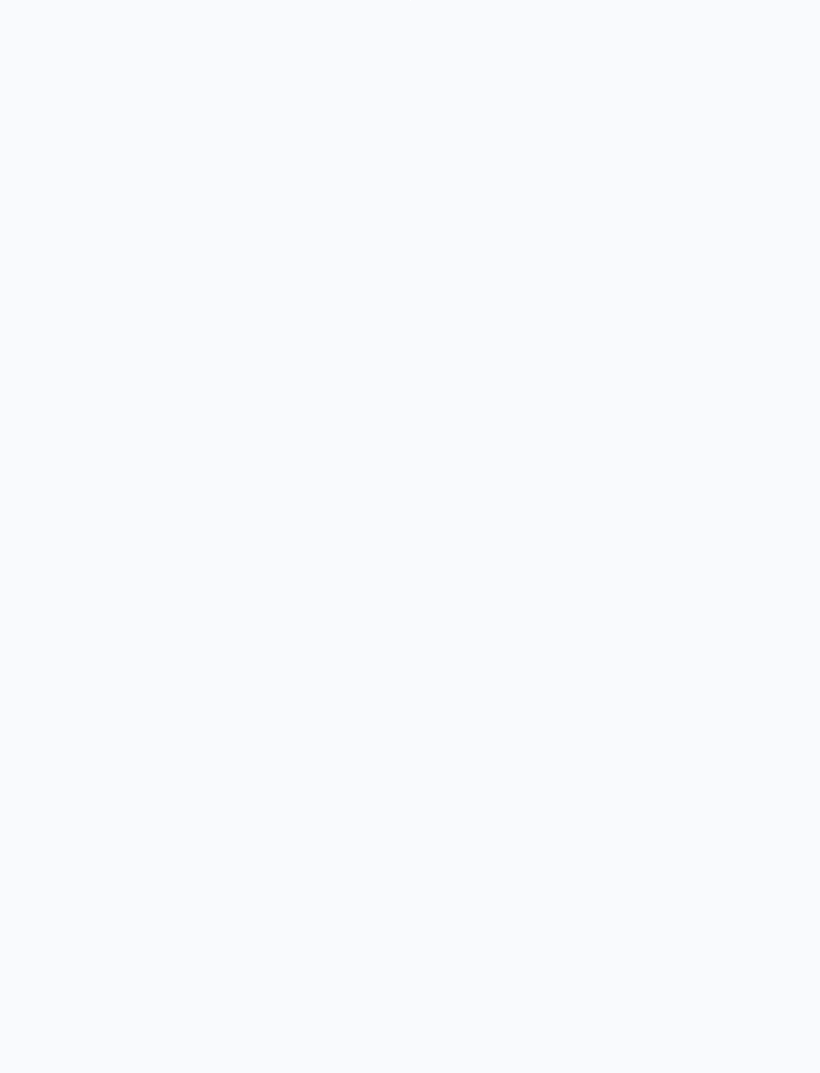 scroll, scrollTop: 0, scrollLeft: 0, axis: both 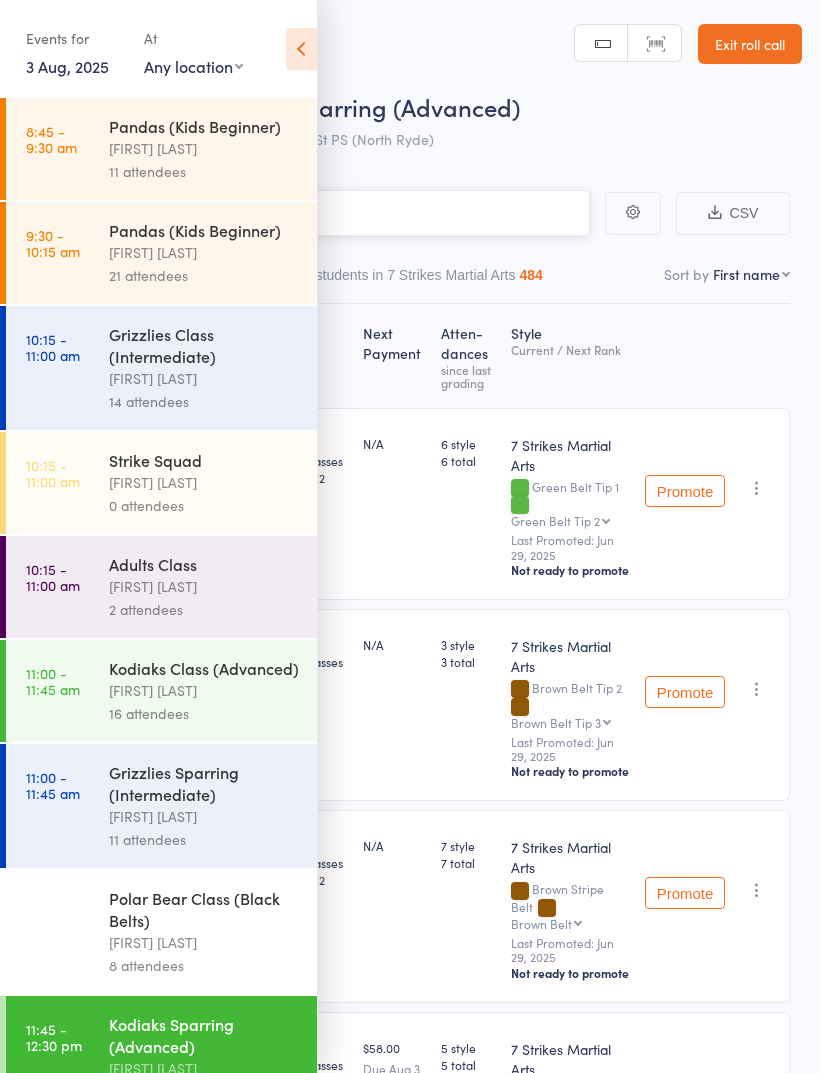 click at bounding box center (310, 213) 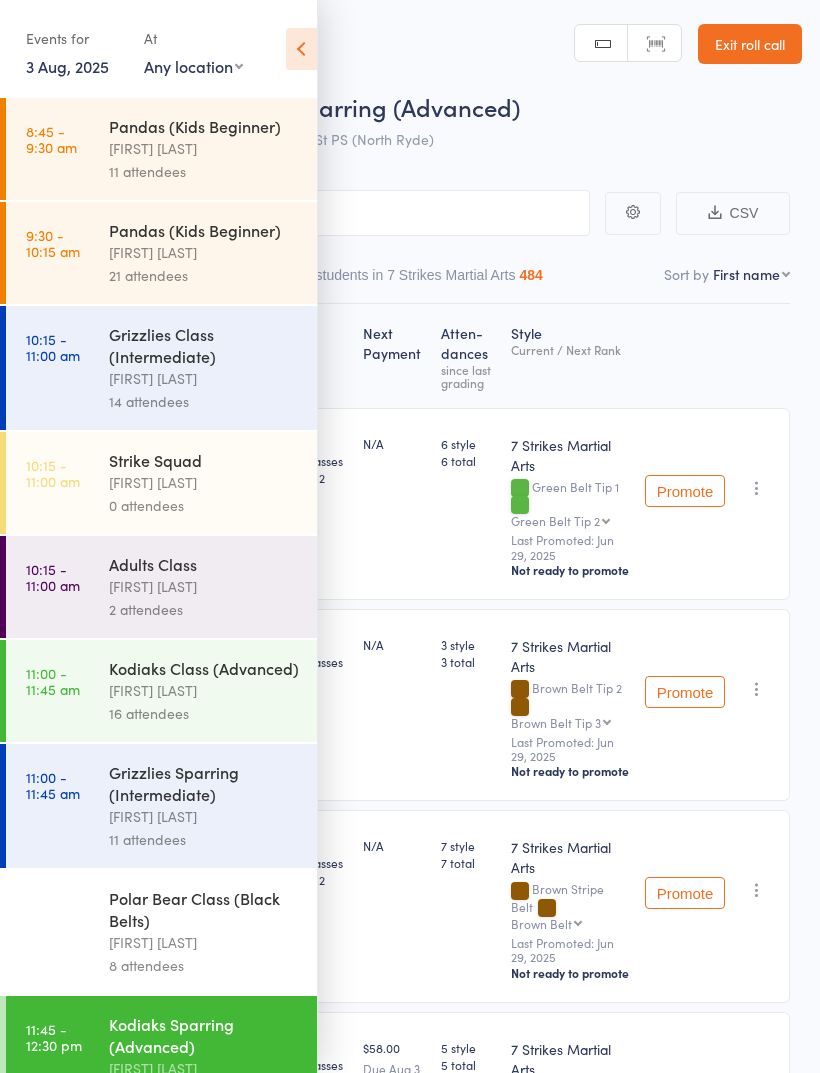 click at bounding box center (301, 49) 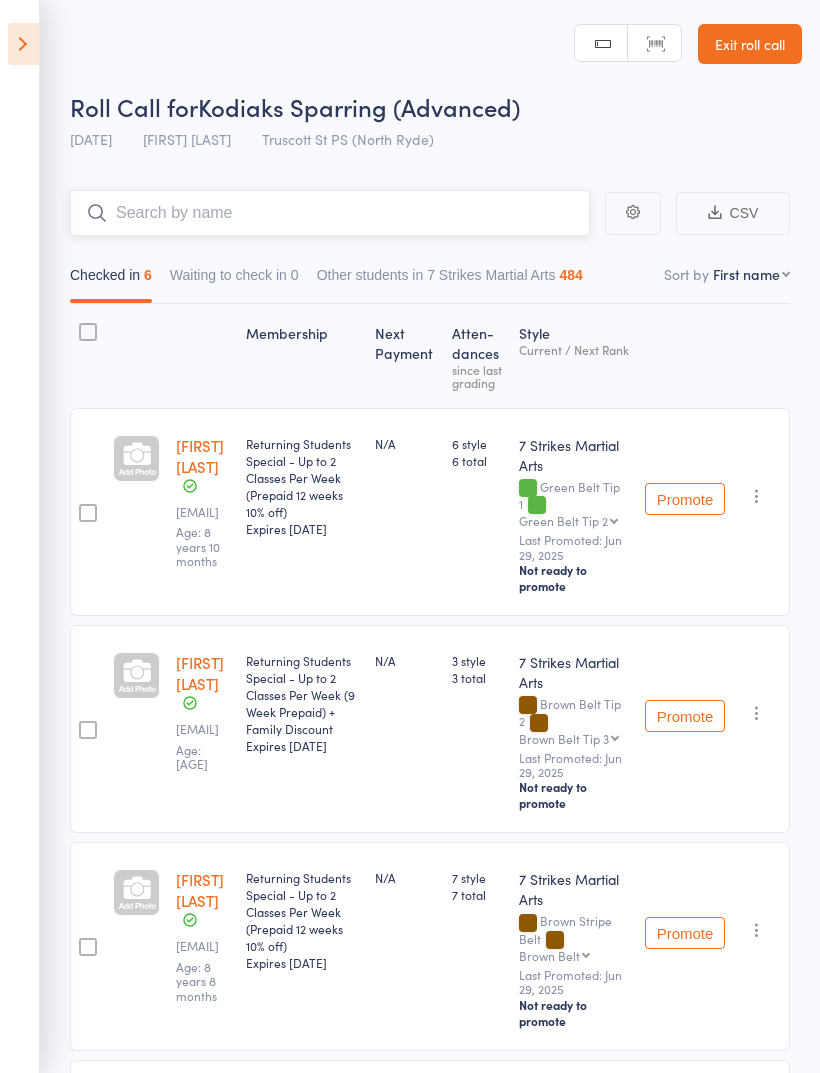 click at bounding box center (330, 213) 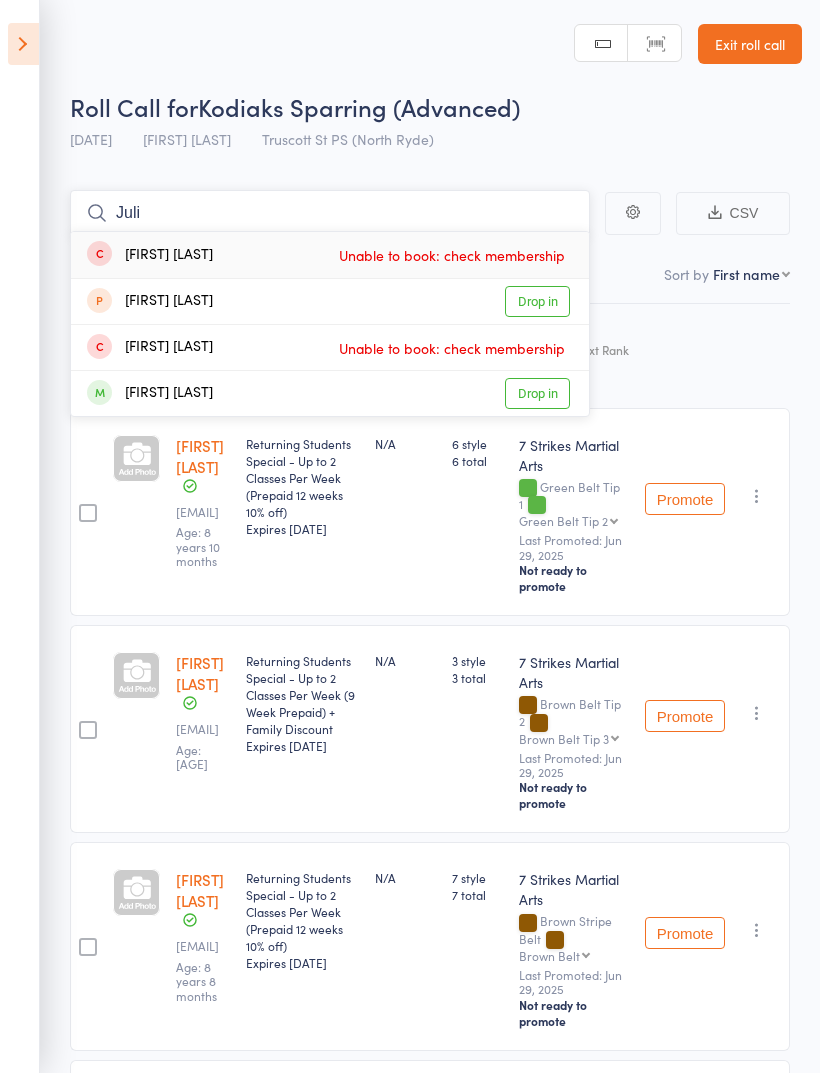 type on "[FIRST]" 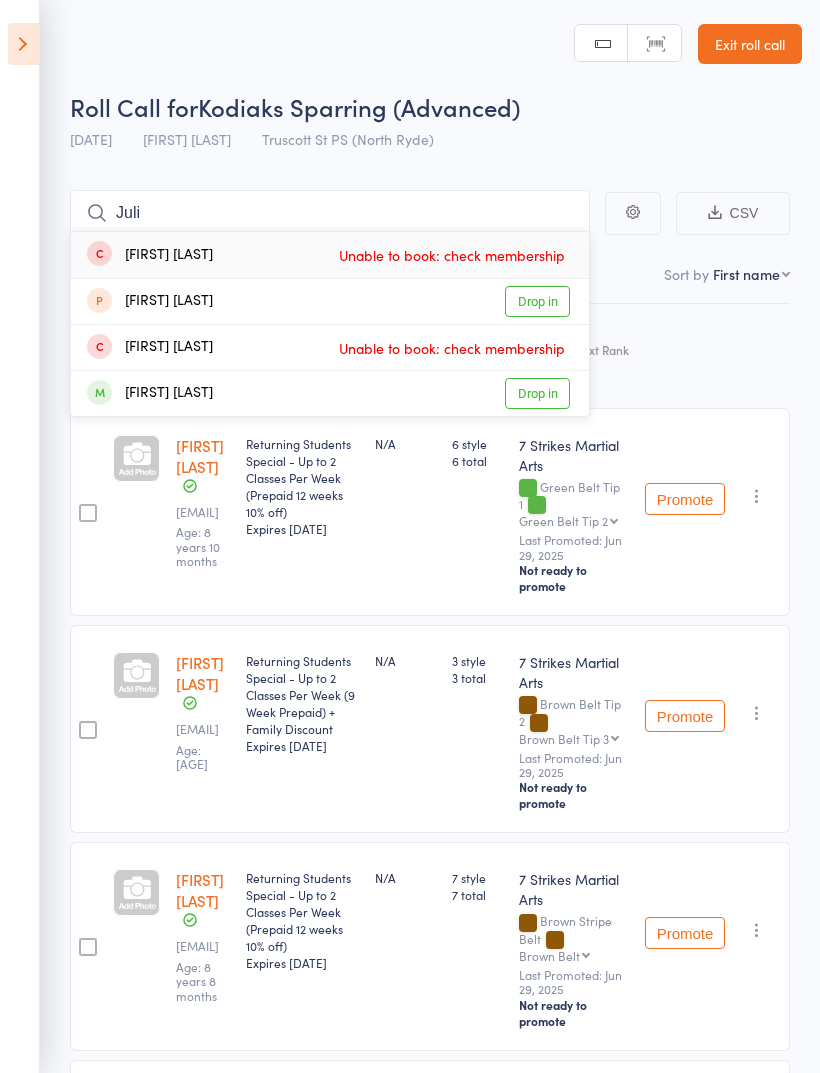 click on "Drop in" at bounding box center [537, 393] 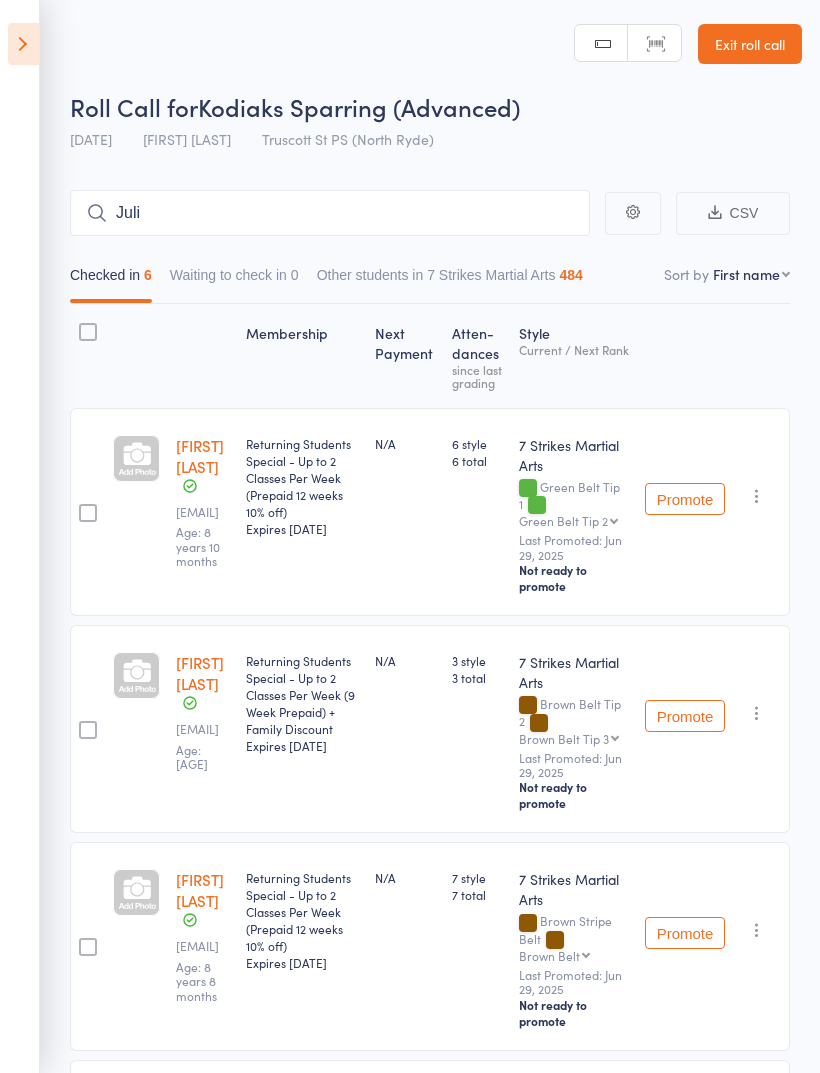 type 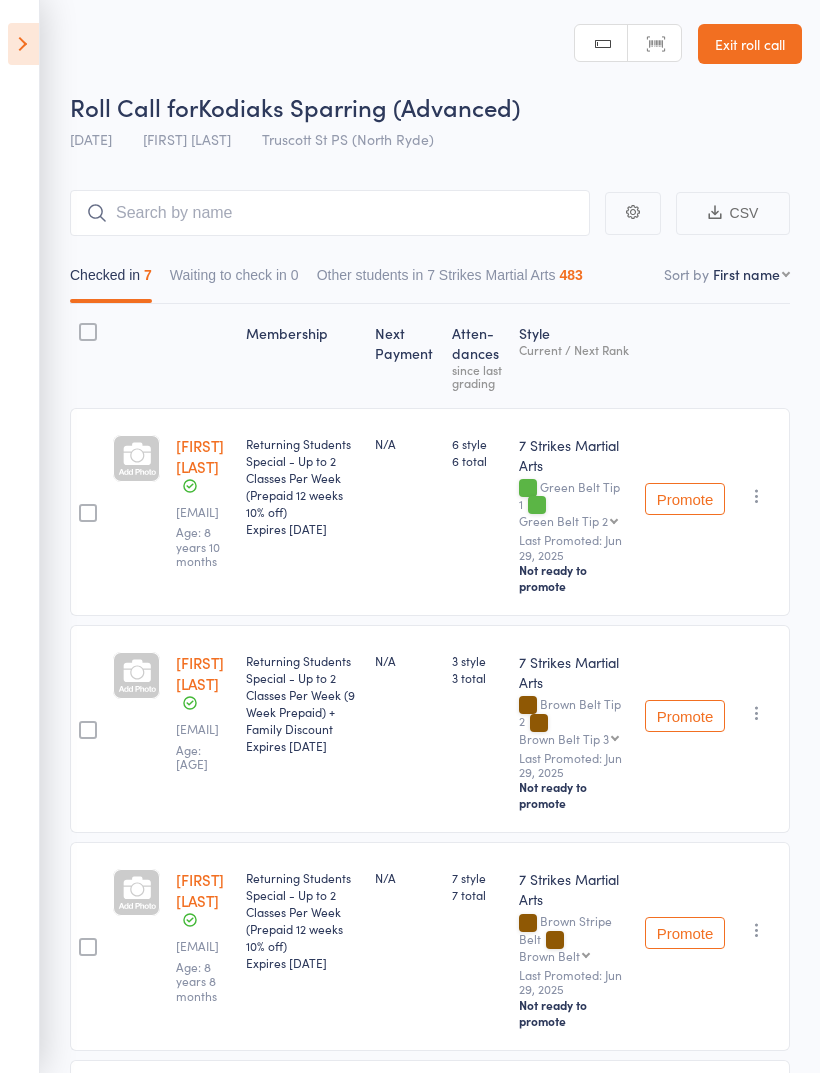 click at bounding box center [23, 44] 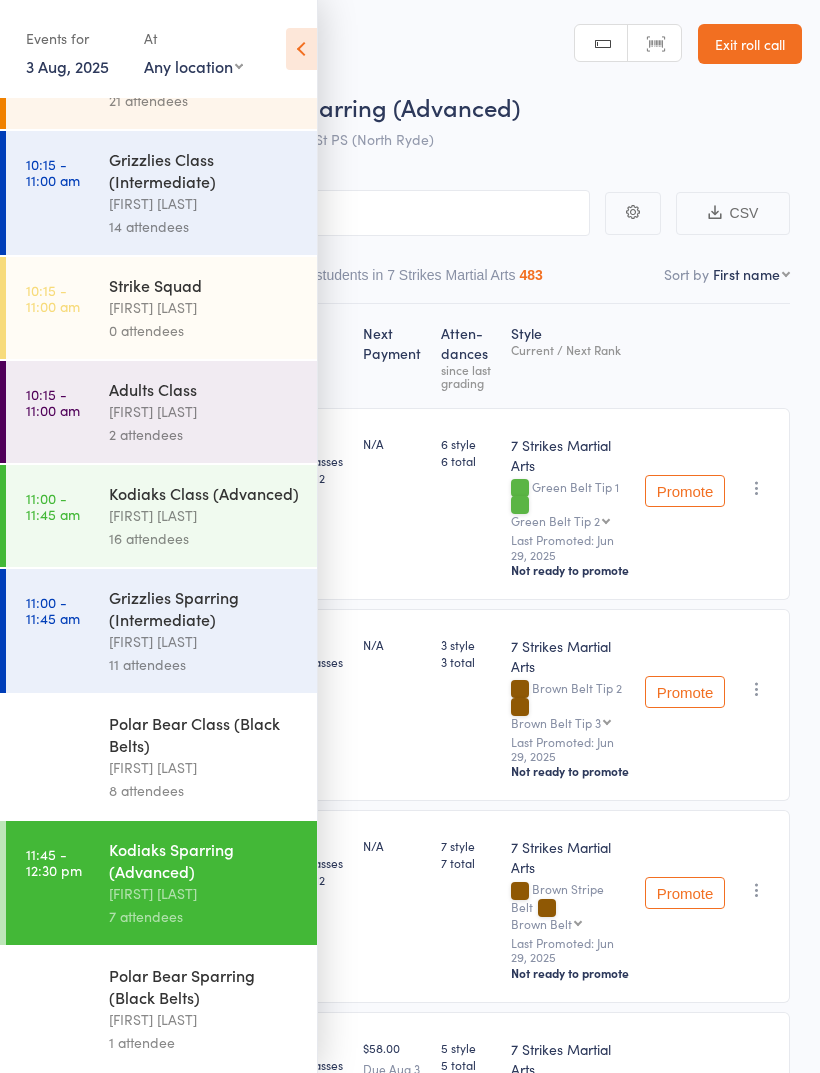 scroll, scrollTop: 205, scrollLeft: 0, axis: vertical 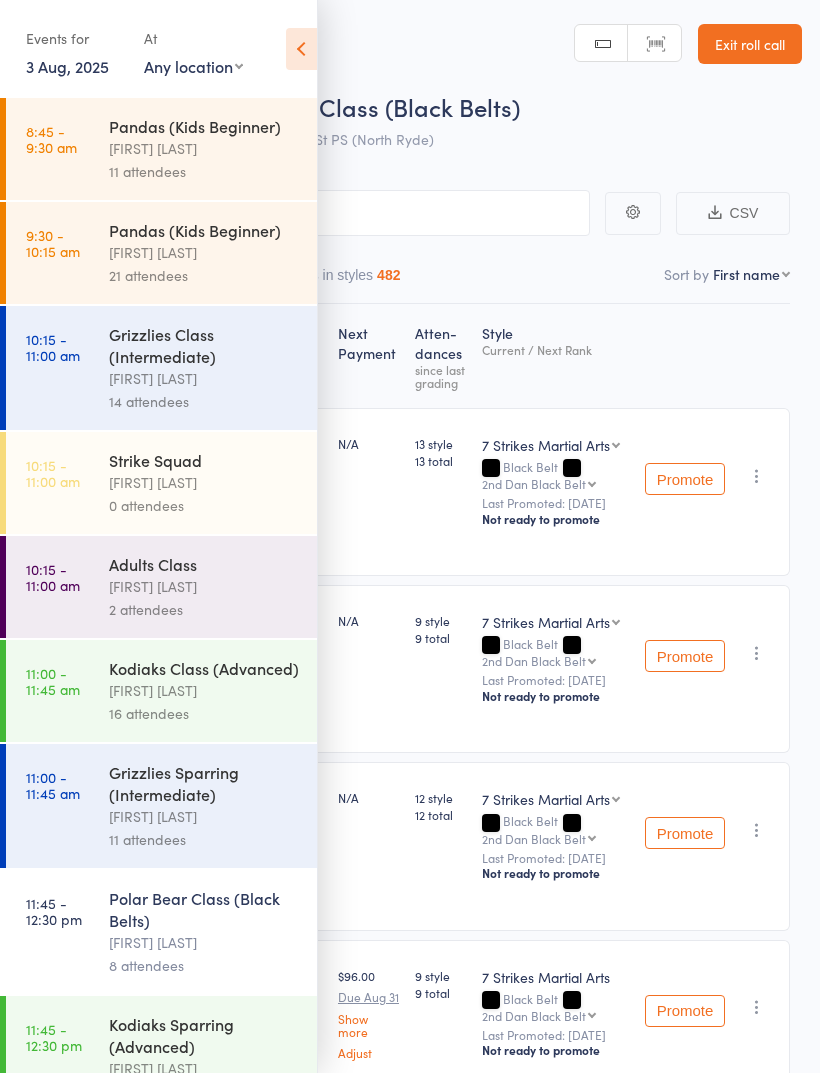 click at bounding box center (301, 49) 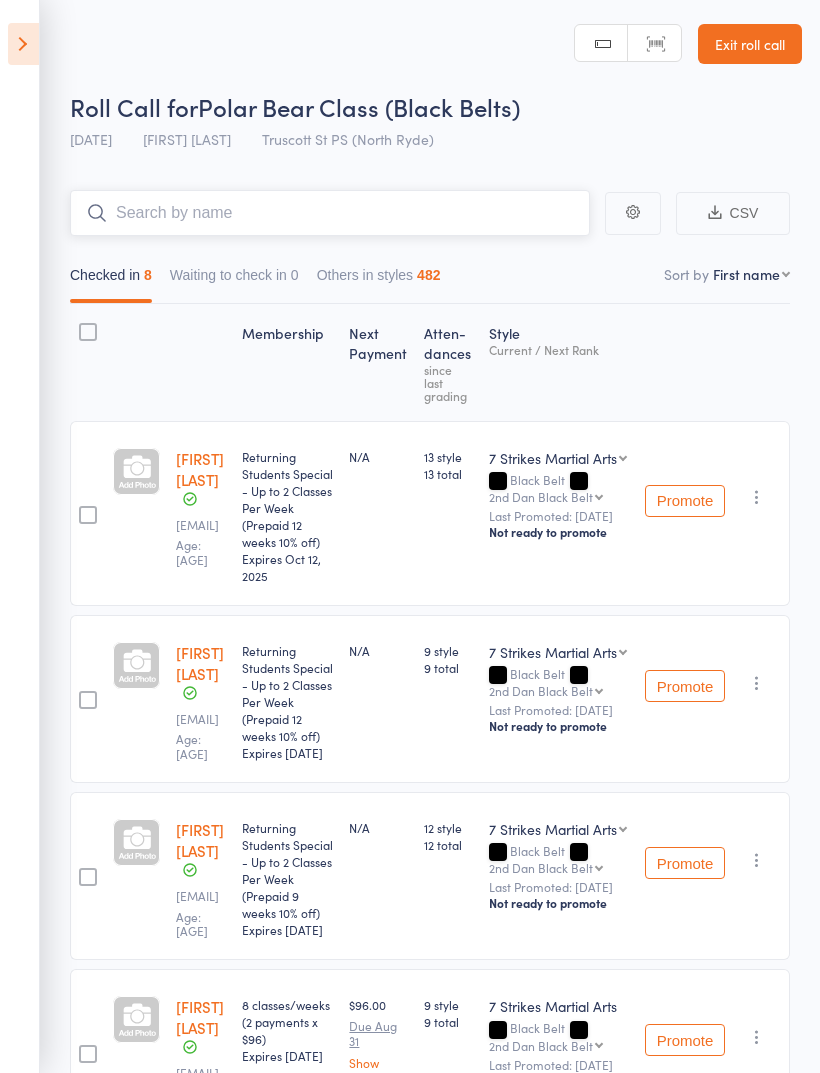 click at bounding box center (330, 213) 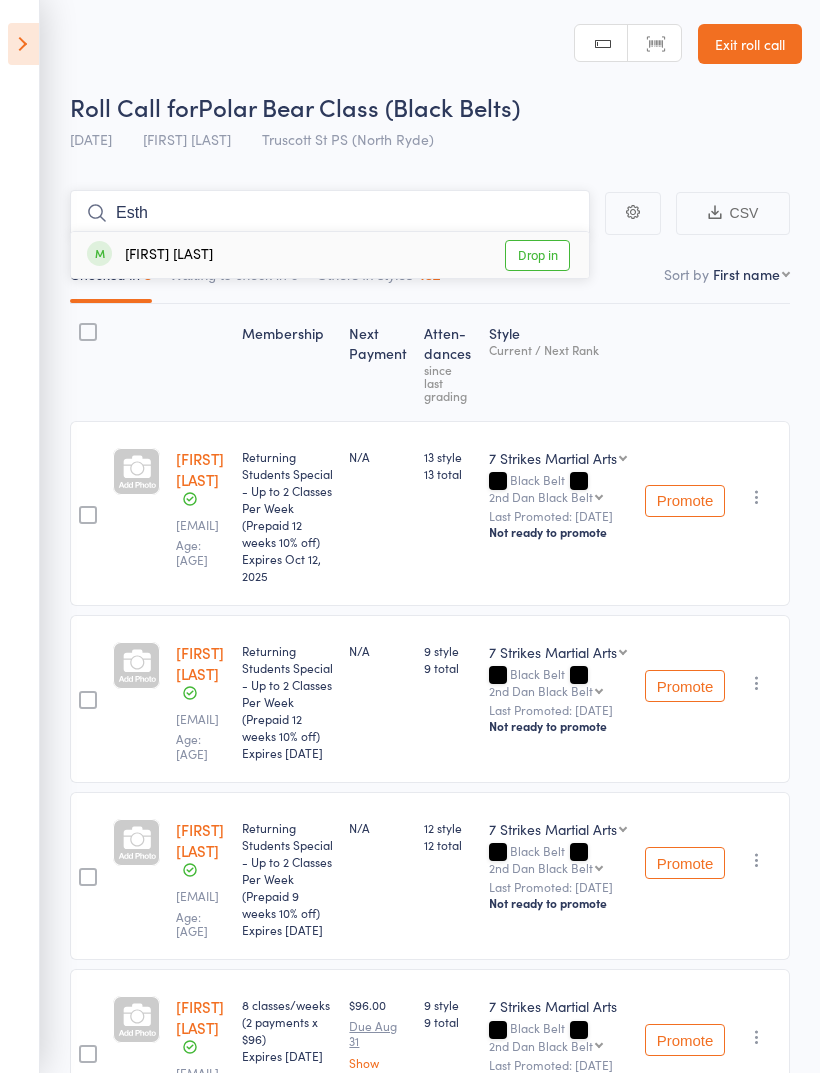 type on "Esth" 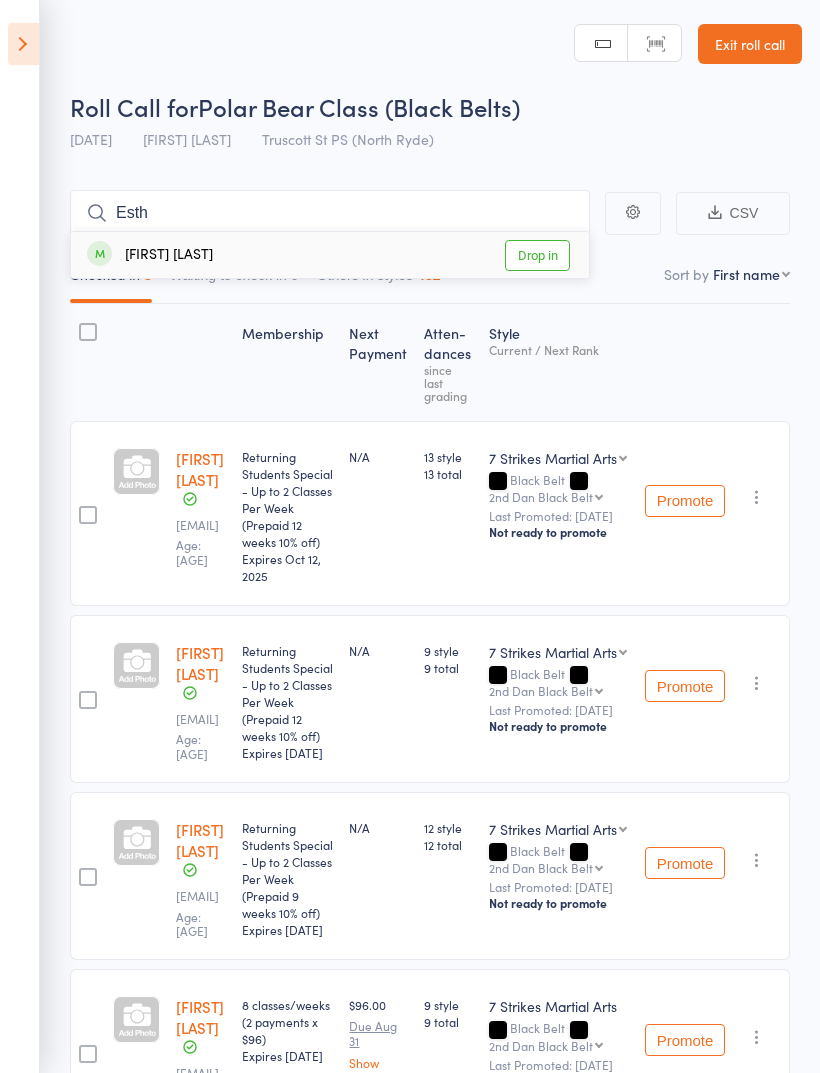 click on "Drop in" at bounding box center [537, 255] 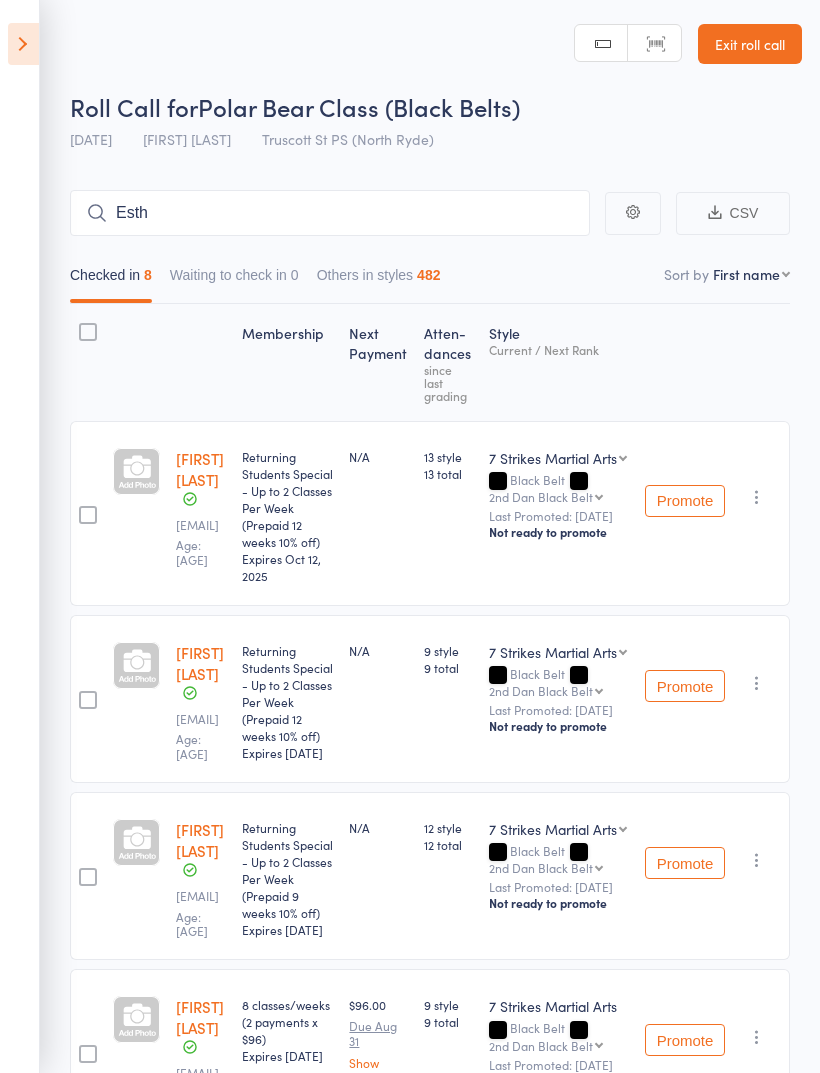 type 